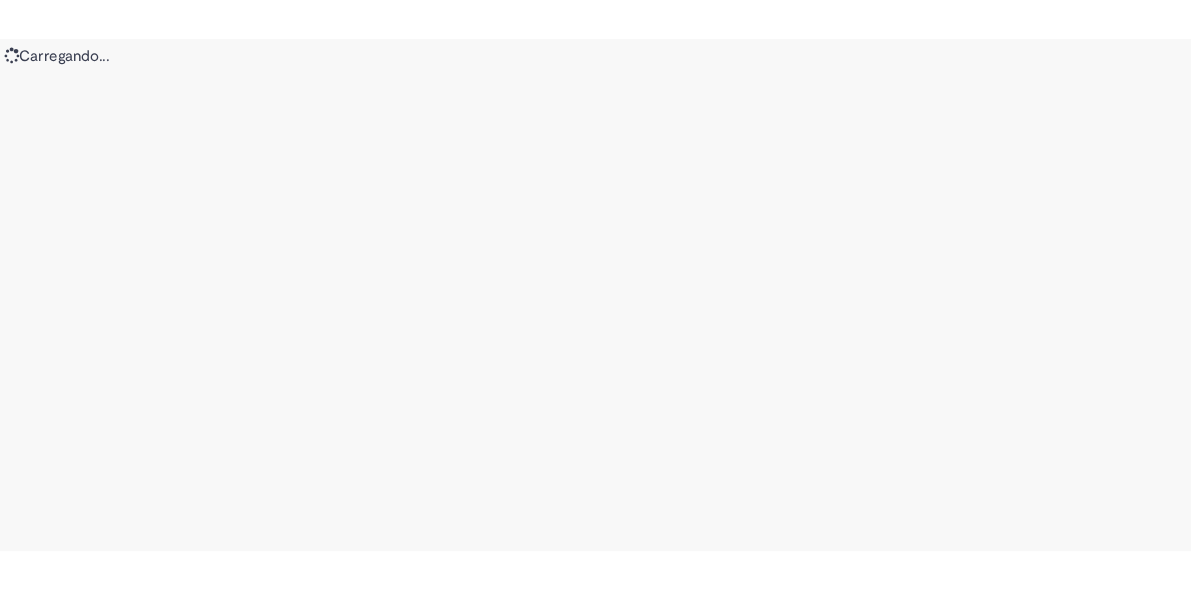 scroll, scrollTop: 0, scrollLeft: 0, axis: both 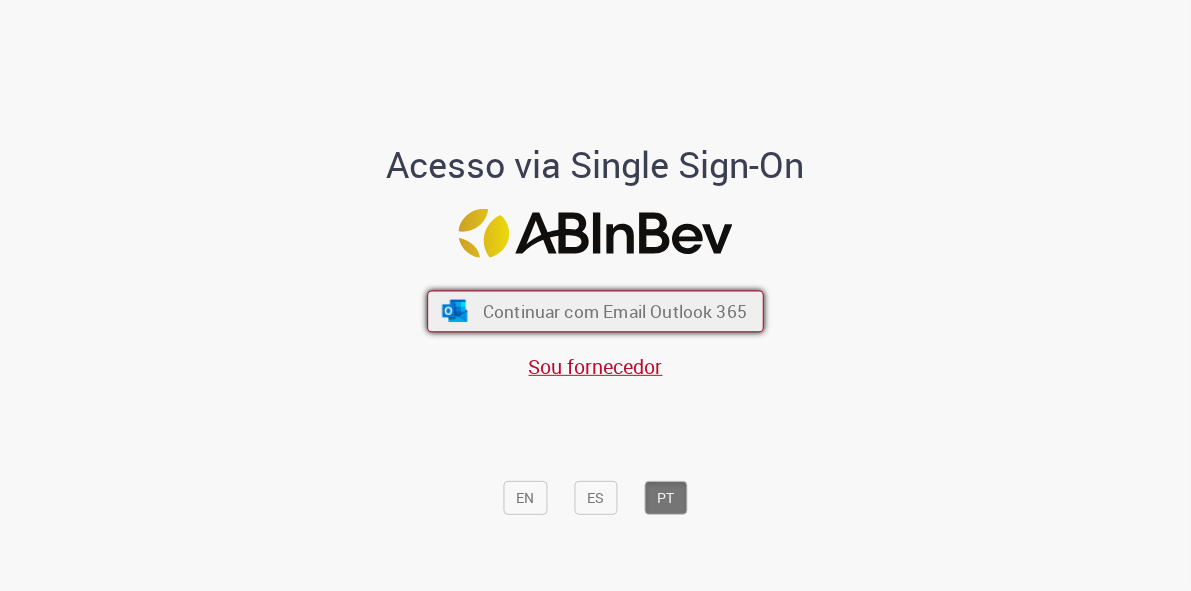 click on "Continuar com Email Outlook 365" at bounding box center (615, 310) 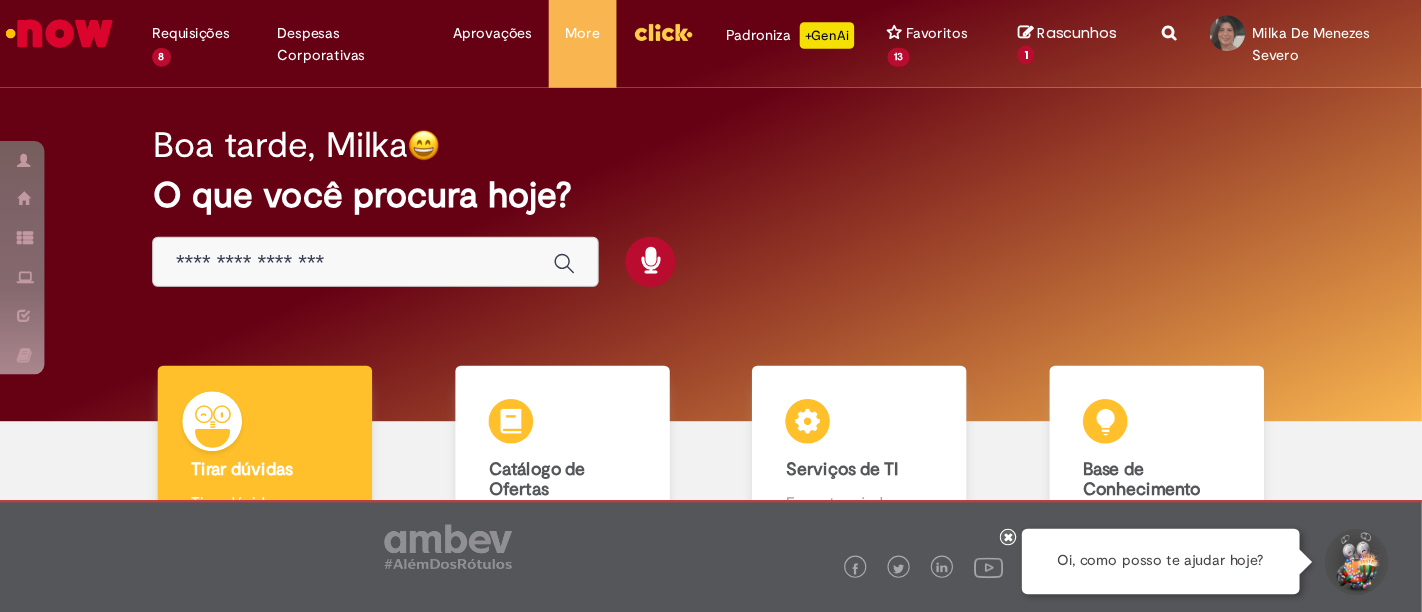 scroll, scrollTop: 0, scrollLeft: 0, axis: both 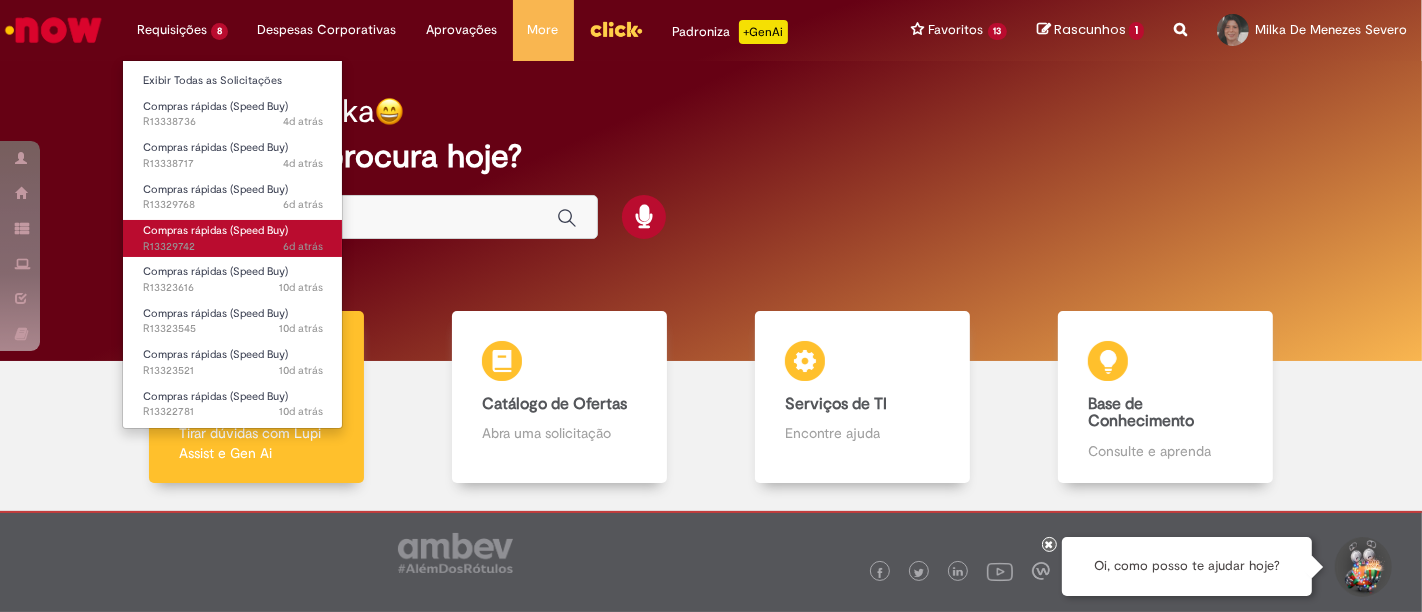 click on "6d atrás 6 dias atrás  R13329742" at bounding box center [233, 247] 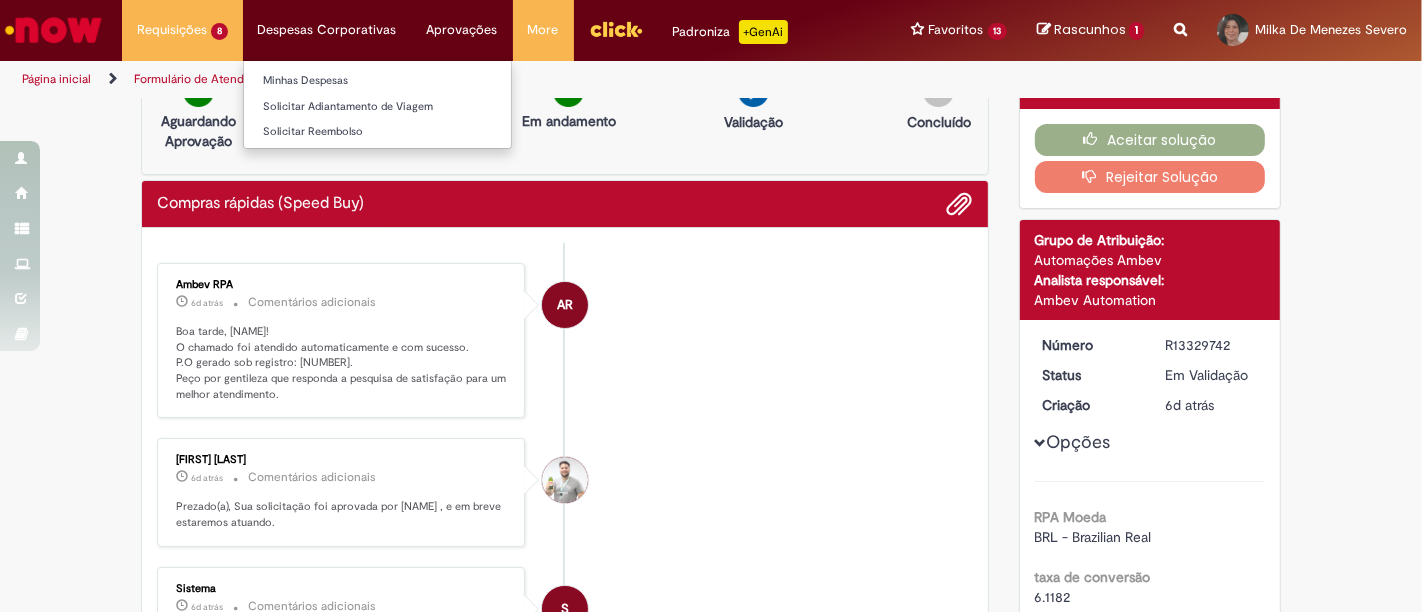 scroll, scrollTop: 0, scrollLeft: 0, axis: both 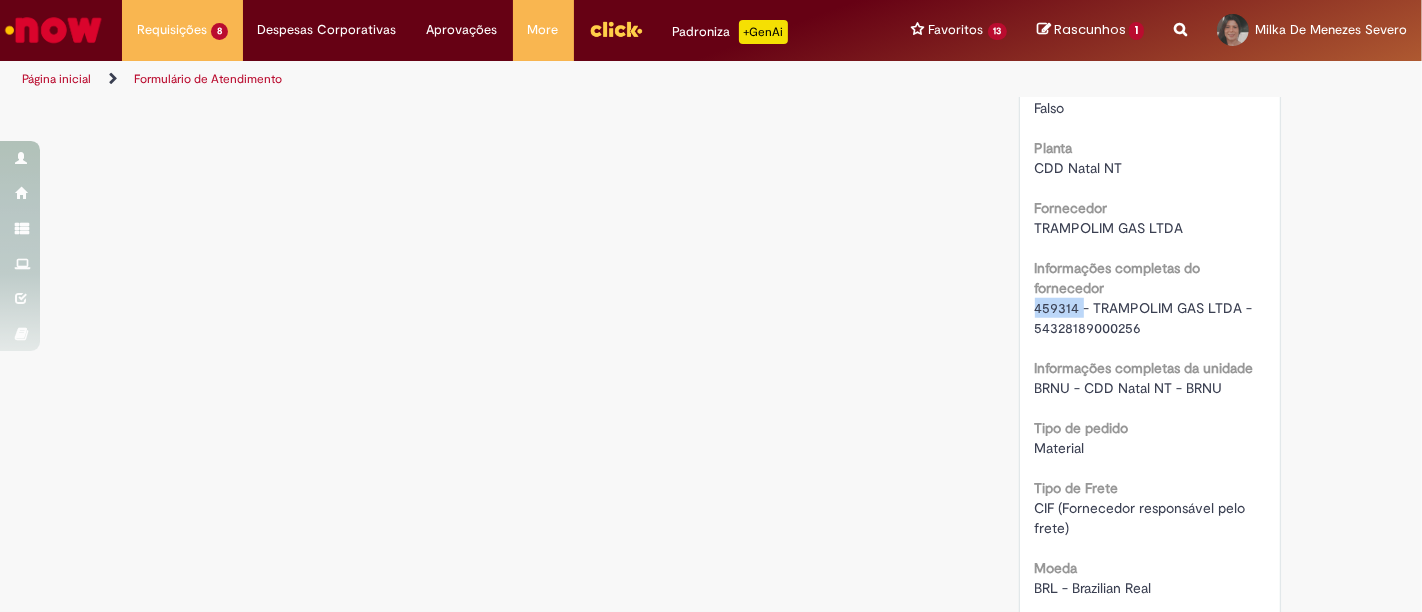drag, startPoint x: 1025, startPoint y: 304, endPoint x: 1071, endPoint y: 298, distance: 46.389652 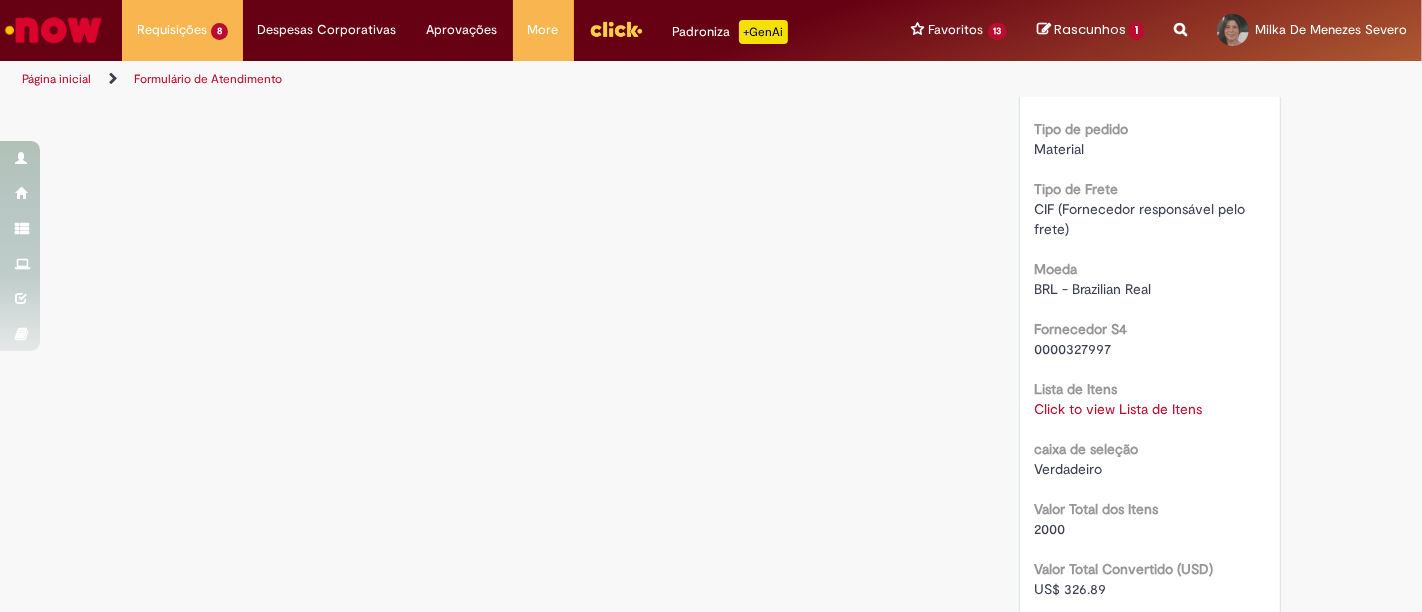 scroll, scrollTop: 1888, scrollLeft: 0, axis: vertical 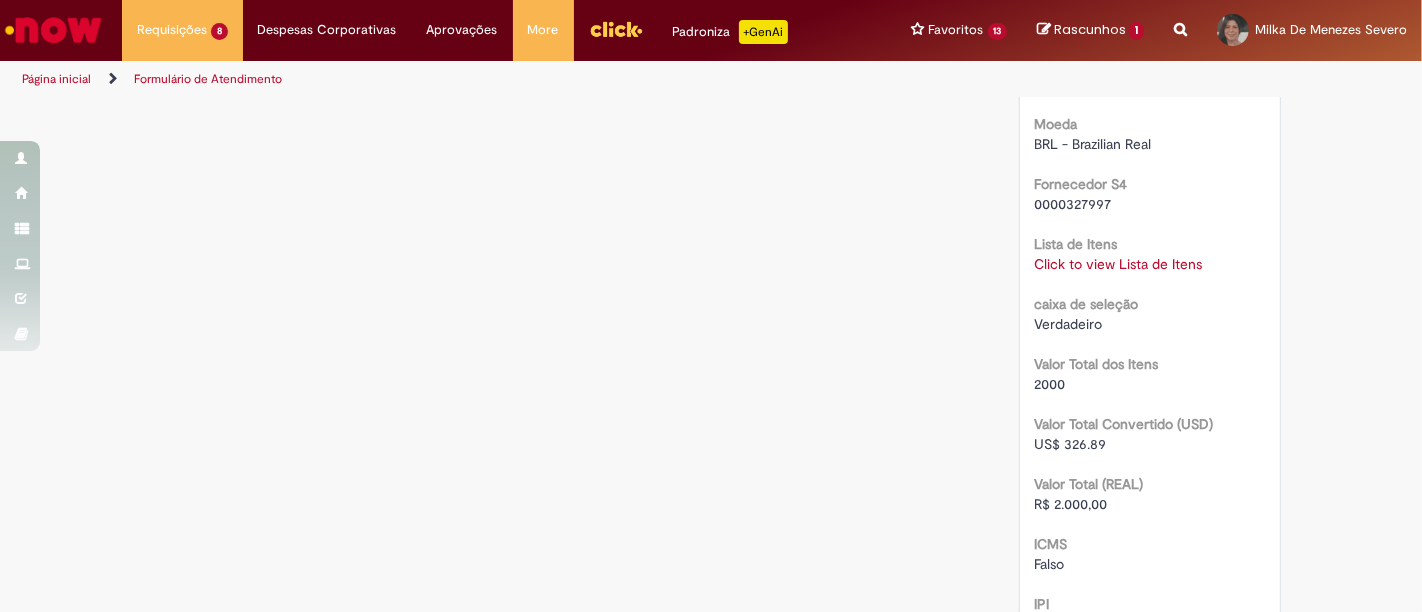 click on "Click to view Lista de Itens" at bounding box center (1119, 264) 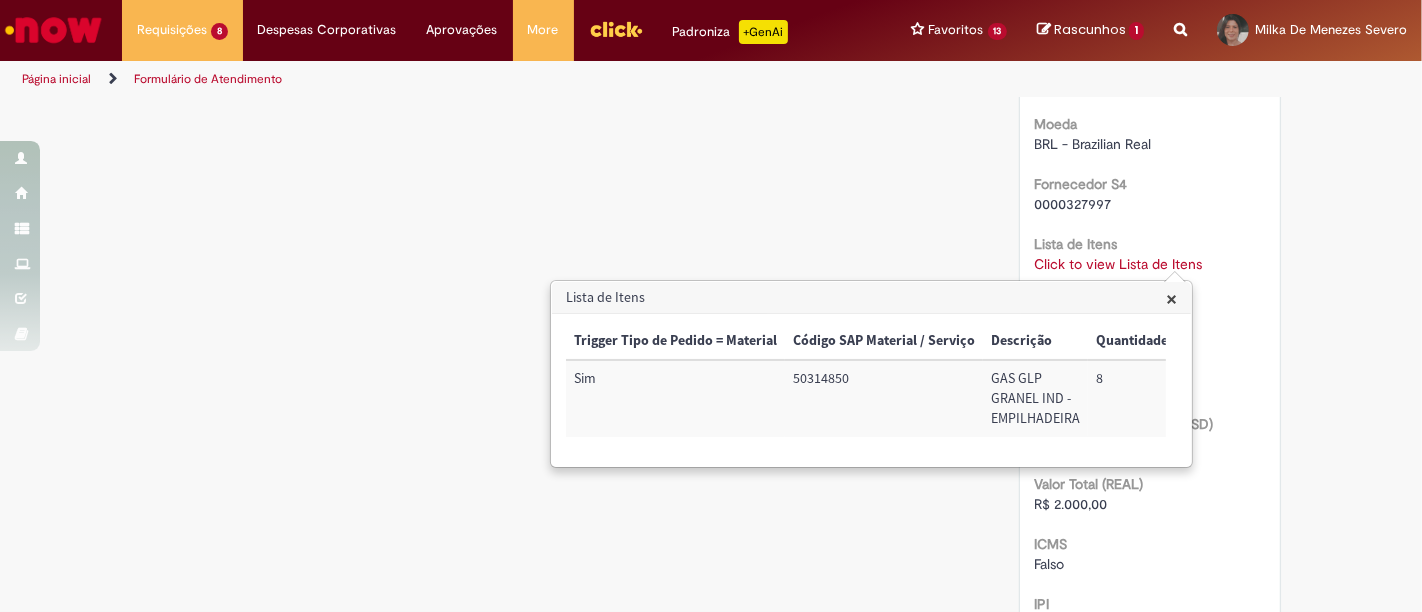 click on "50314850" at bounding box center [884, 398] 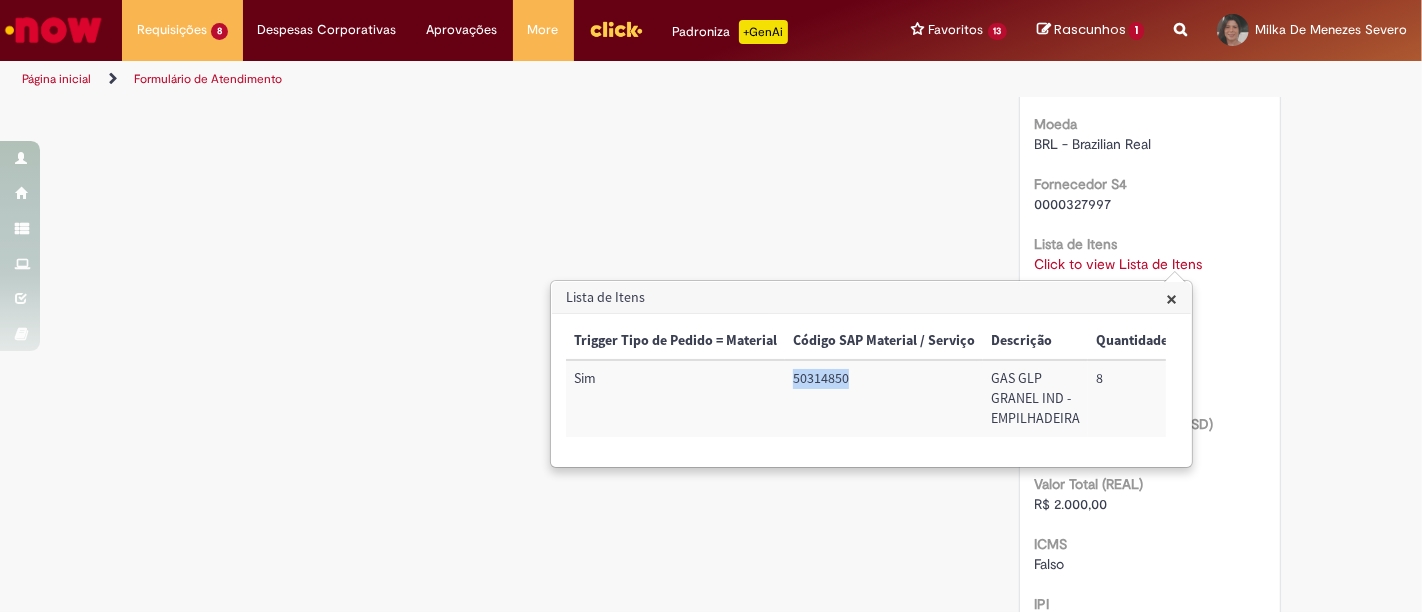 click on "50314850" at bounding box center (884, 398) 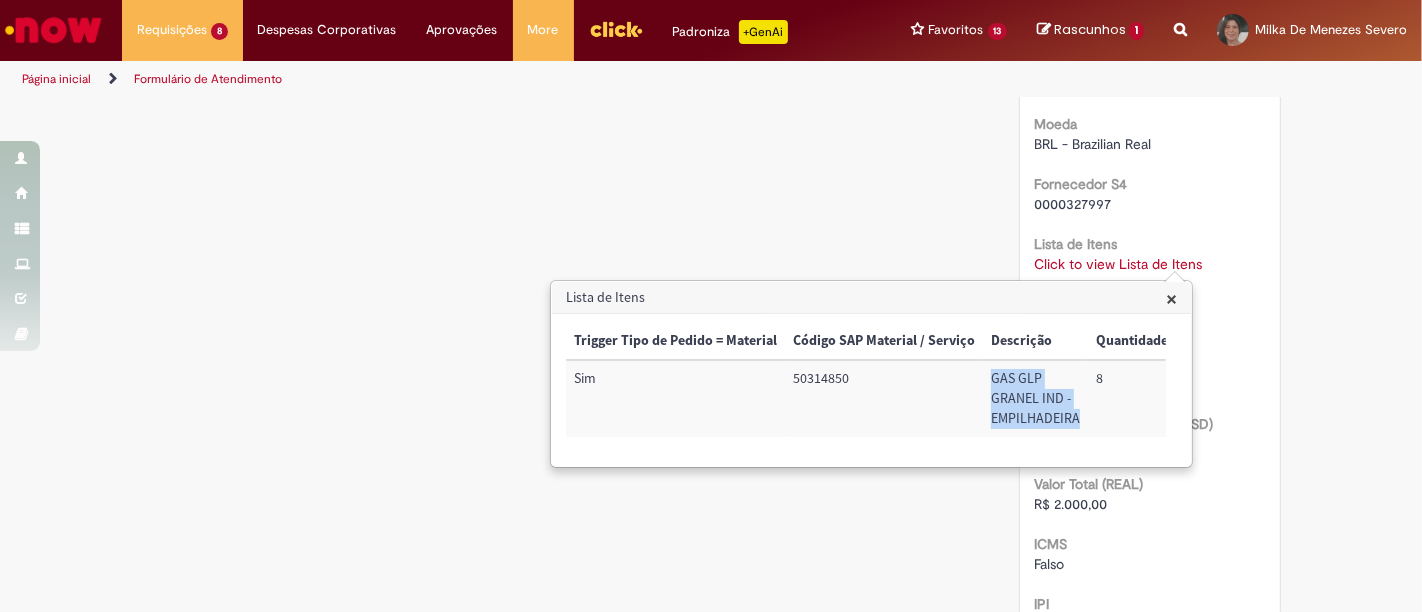drag, startPoint x: 985, startPoint y: 378, endPoint x: 1075, endPoint y: 424, distance: 101.07423 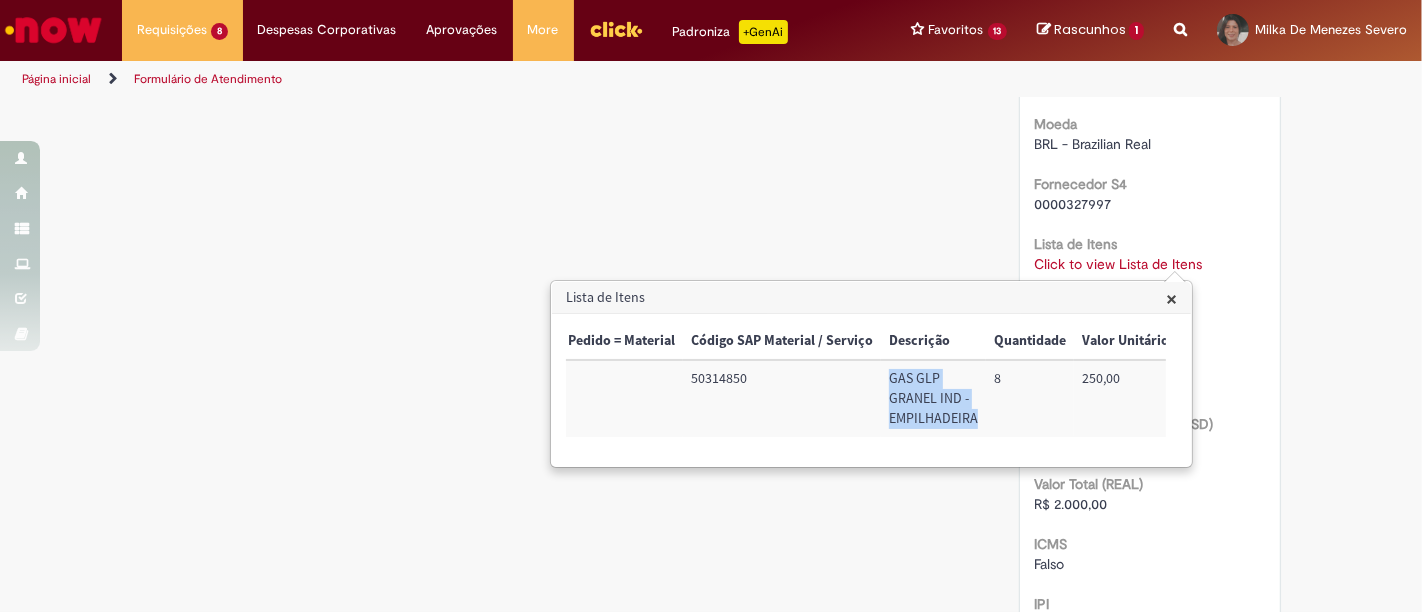 scroll, scrollTop: 0, scrollLeft: 114, axis: horizontal 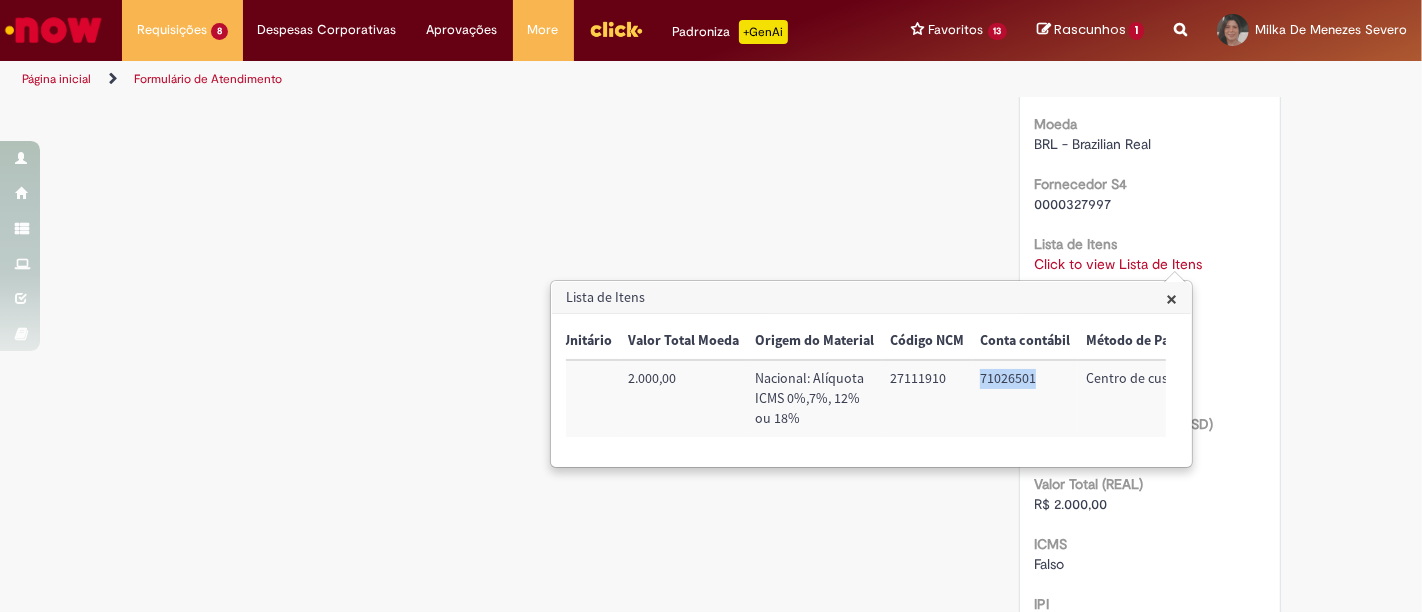 drag, startPoint x: 971, startPoint y: 378, endPoint x: 1042, endPoint y: 380, distance: 71.02816 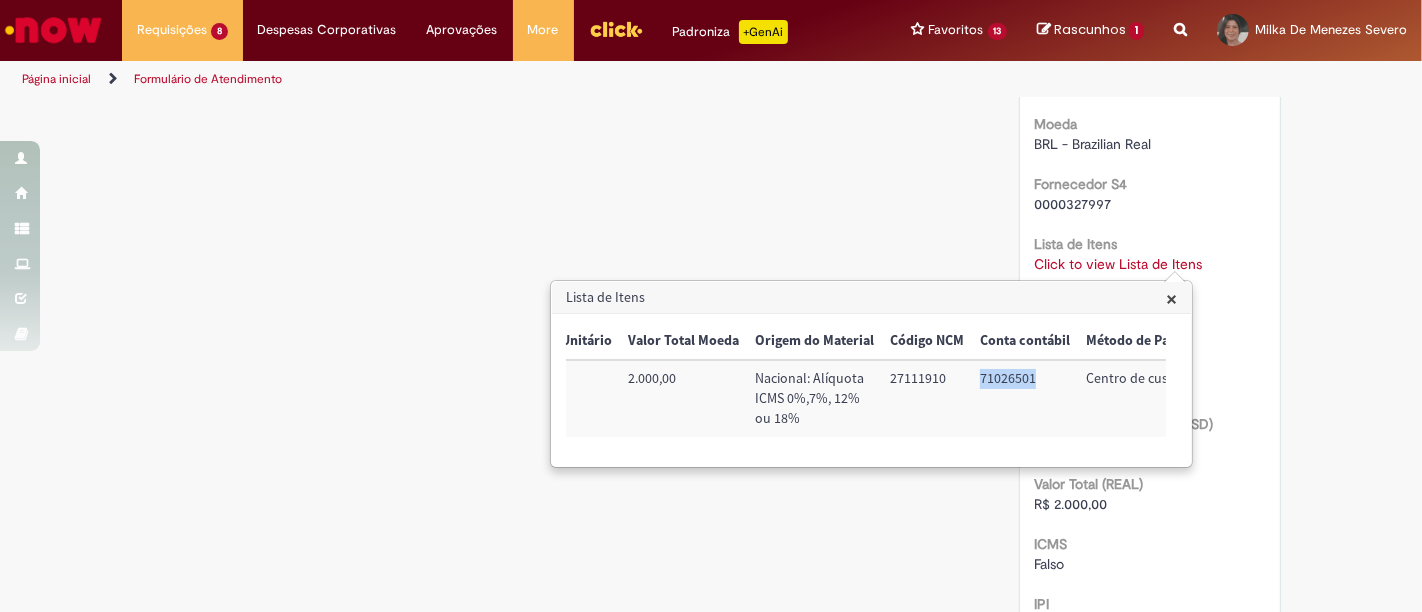 scroll, scrollTop: 0, scrollLeft: 840, axis: horizontal 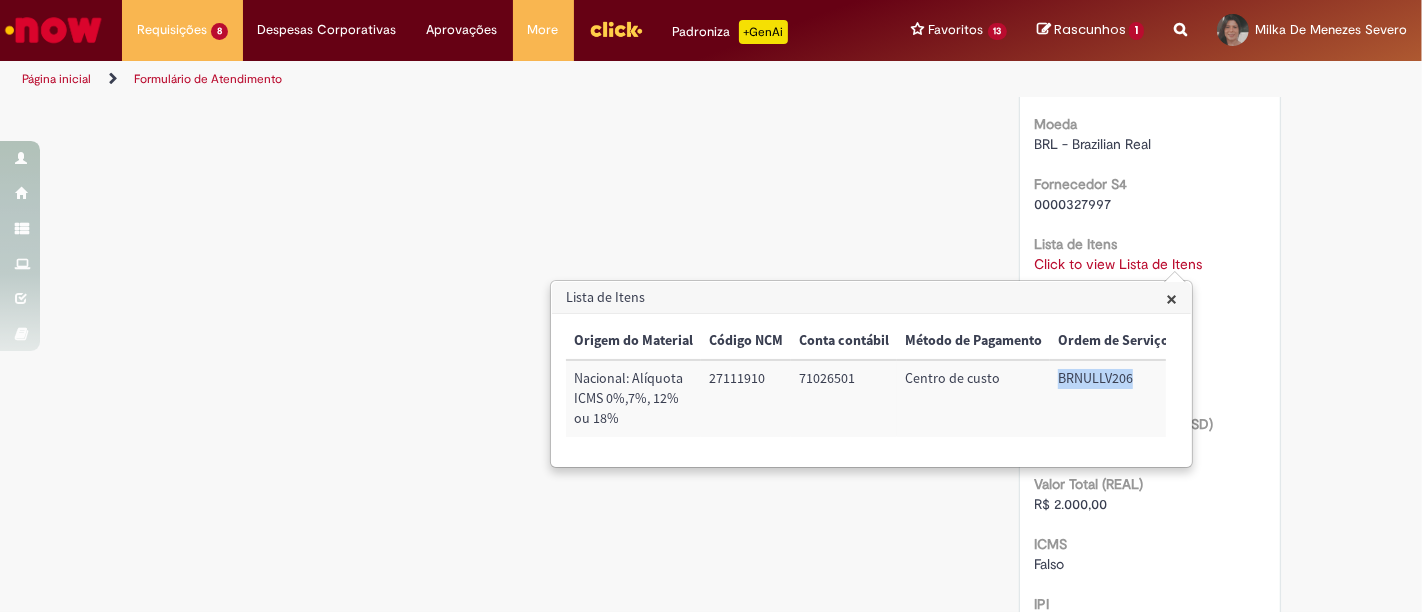 drag, startPoint x: 1044, startPoint y: 375, endPoint x: 1139, endPoint y: 377, distance: 95.02105 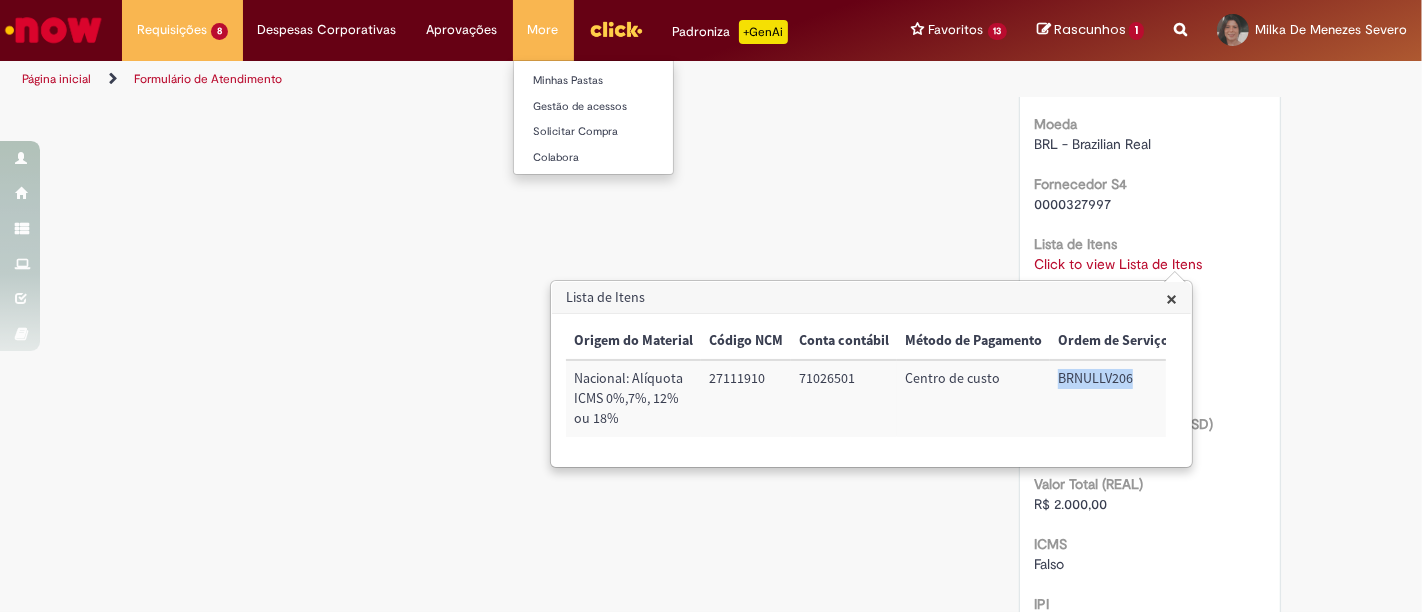 copy on "BRNULLV206" 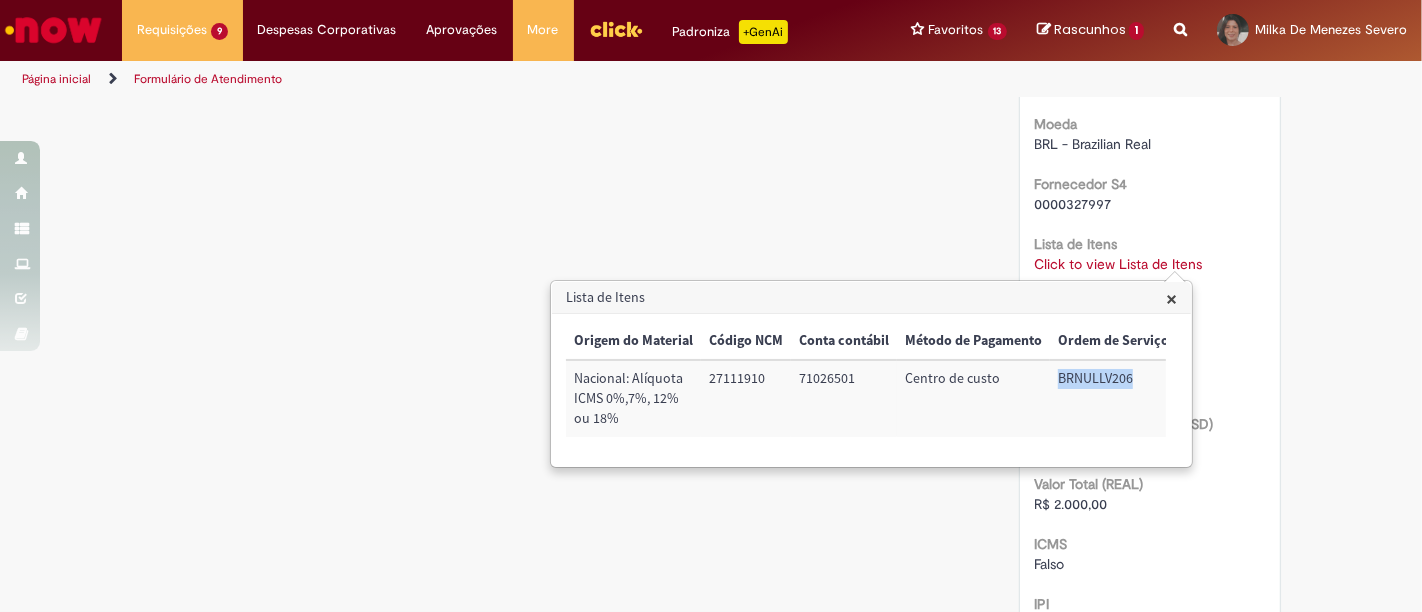 click on "×" at bounding box center (1171, 298) 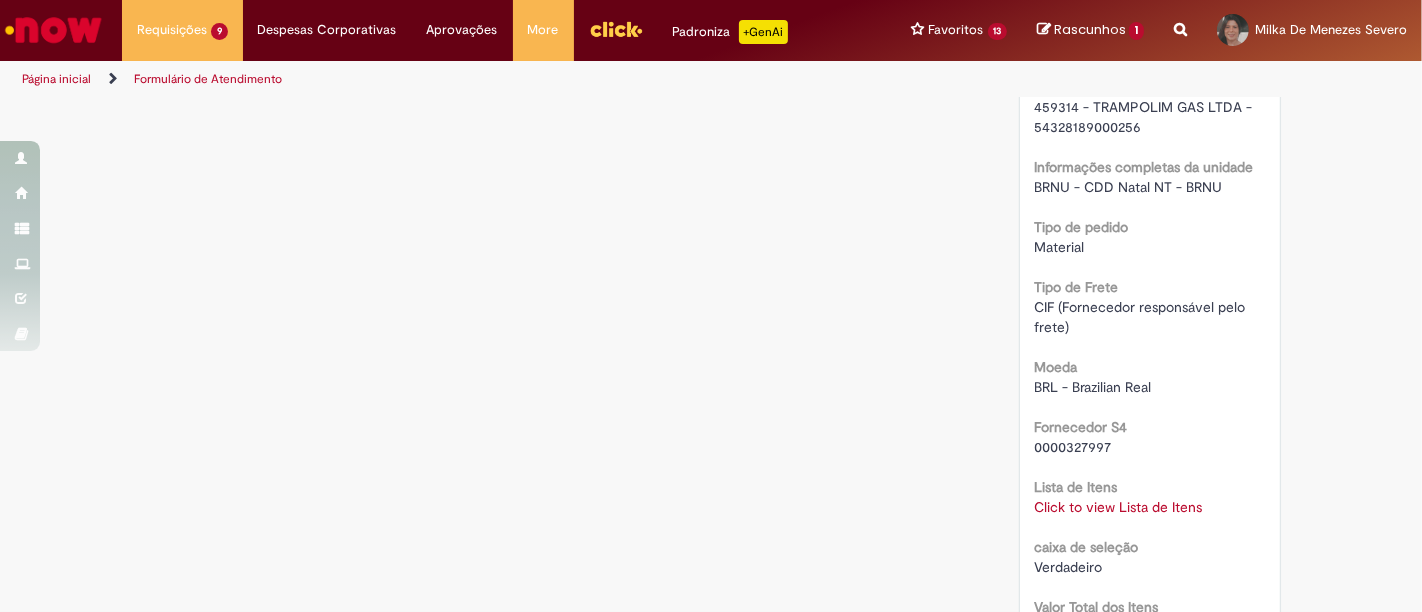 scroll, scrollTop: 1666, scrollLeft: 0, axis: vertical 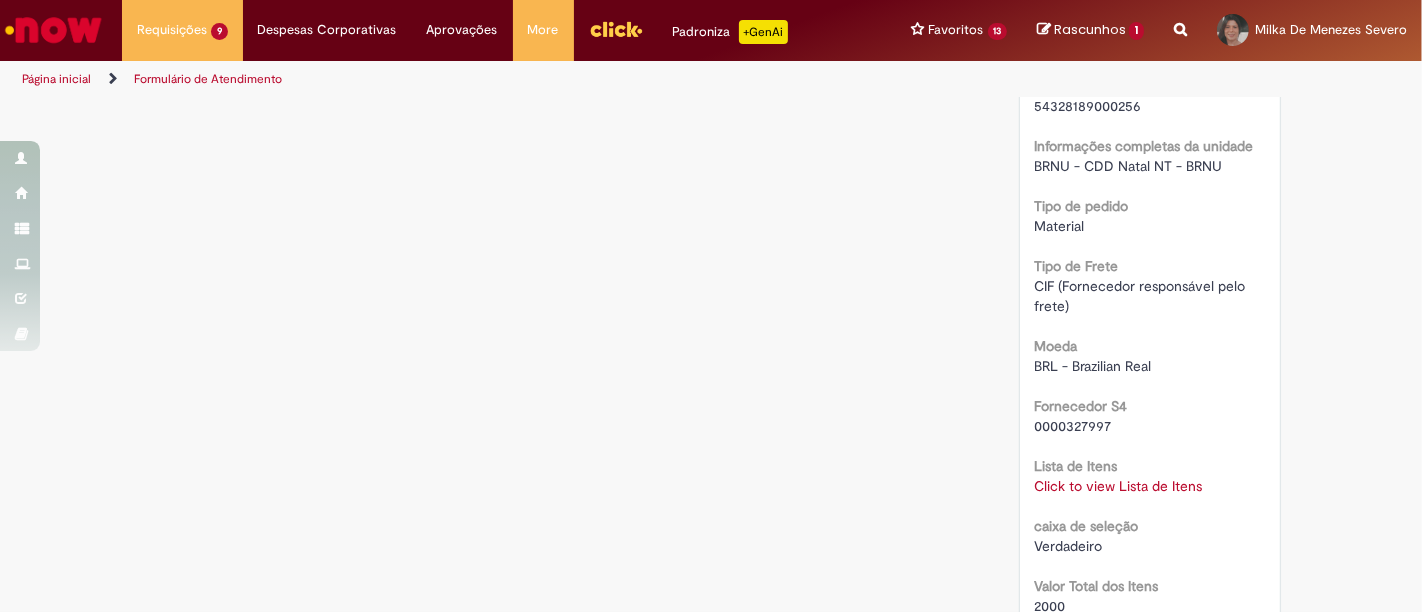 click on "Click to view Lista de Itens" at bounding box center [1119, 486] 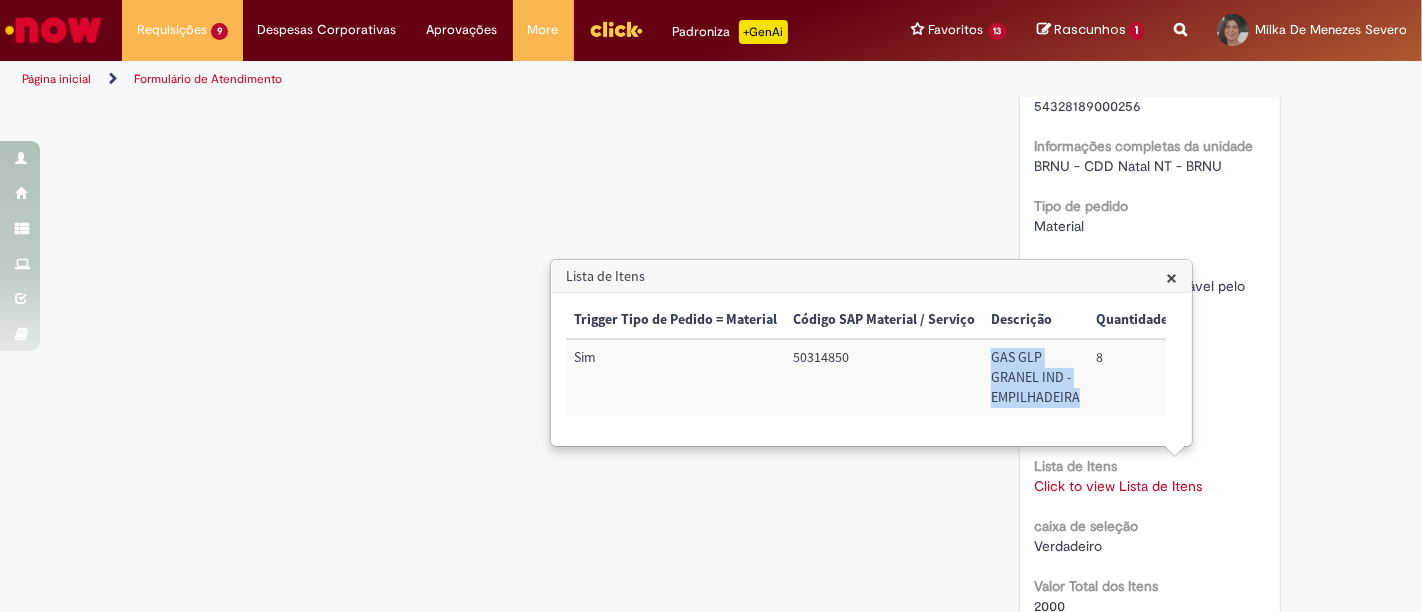 drag, startPoint x: 991, startPoint y: 359, endPoint x: 1074, endPoint y: 398, distance: 91.706055 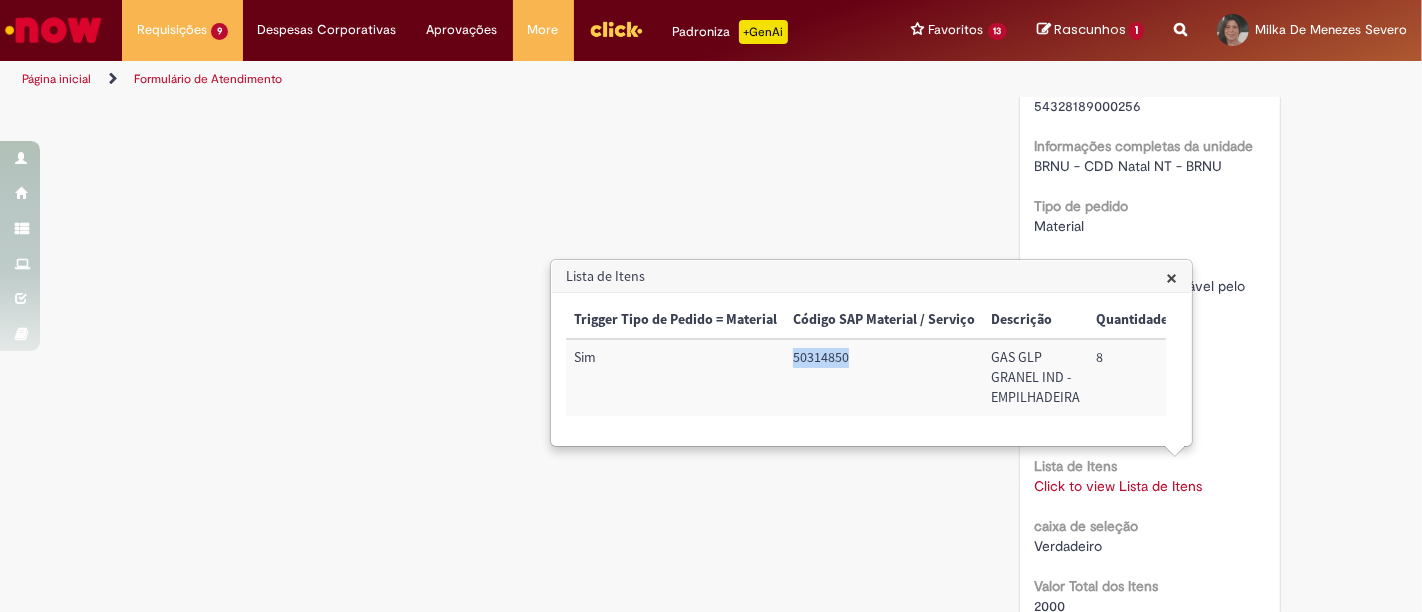 drag, startPoint x: 788, startPoint y: 353, endPoint x: 853, endPoint y: 354, distance: 65.00769 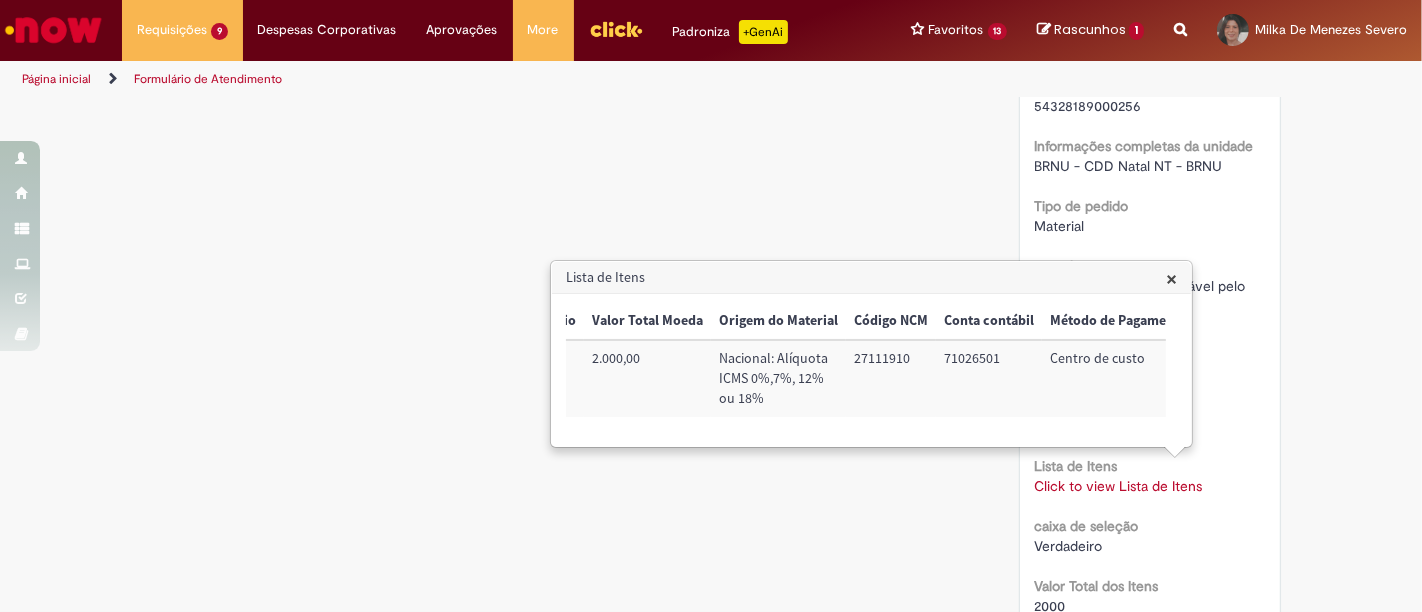 scroll, scrollTop: 0, scrollLeft: 725, axis: horizontal 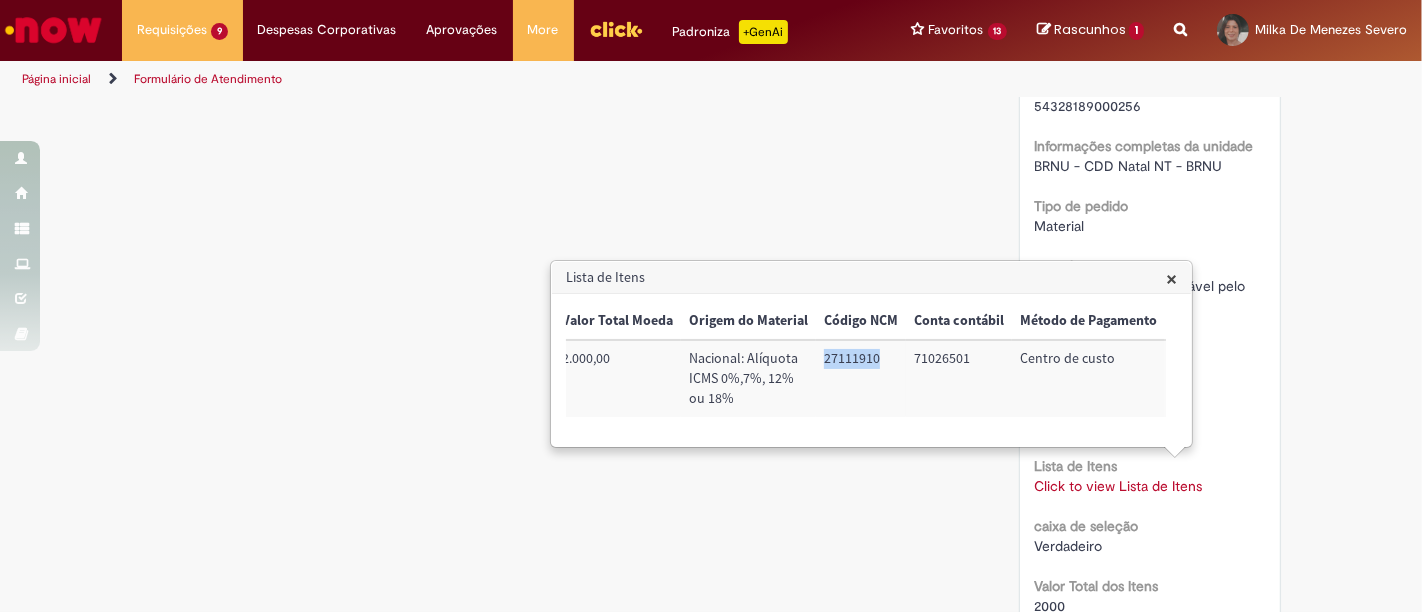 drag, startPoint x: 816, startPoint y: 355, endPoint x: 879, endPoint y: 355, distance: 63 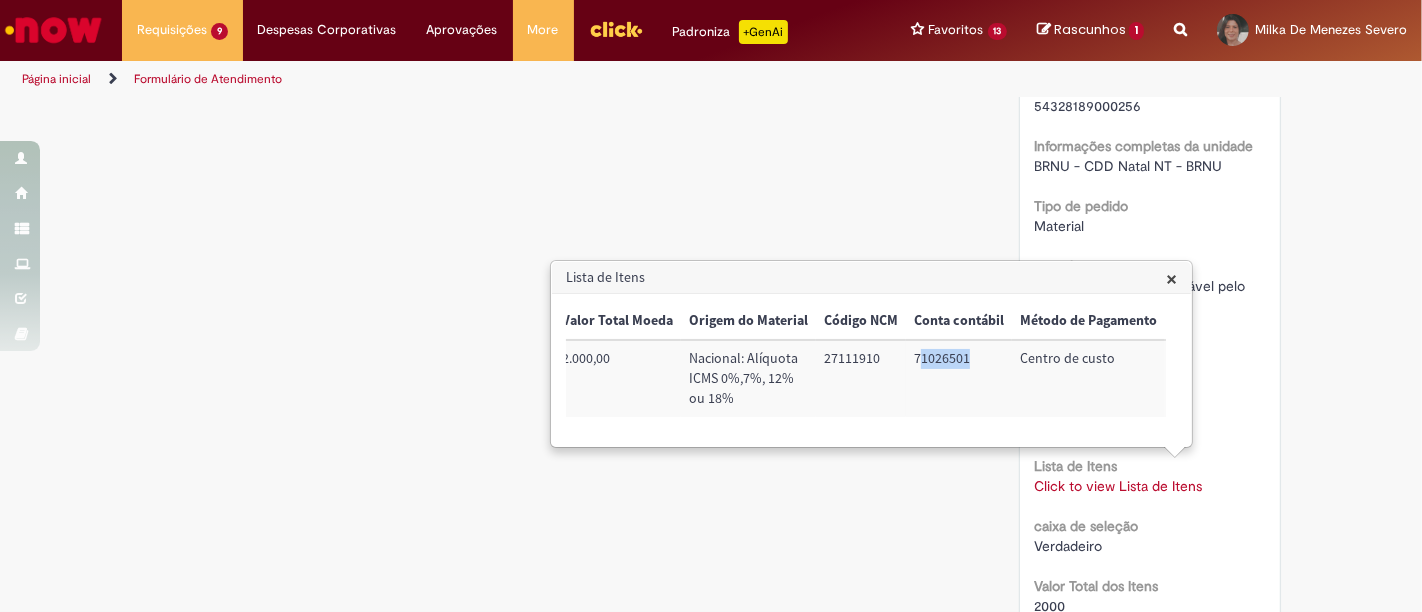 drag, startPoint x: 909, startPoint y: 358, endPoint x: 974, endPoint y: 362, distance: 65.12296 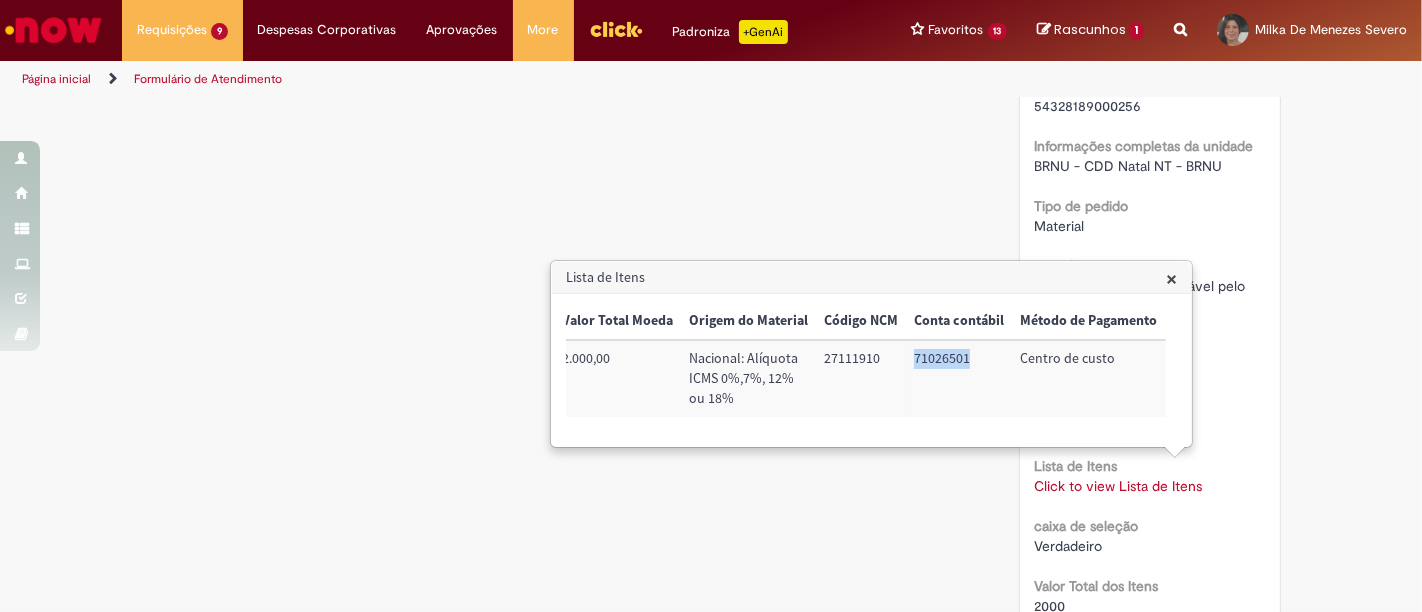 drag, startPoint x: 905, startPoint y: 358, endPoint x: 967, endPoint y: 358, distance: 62 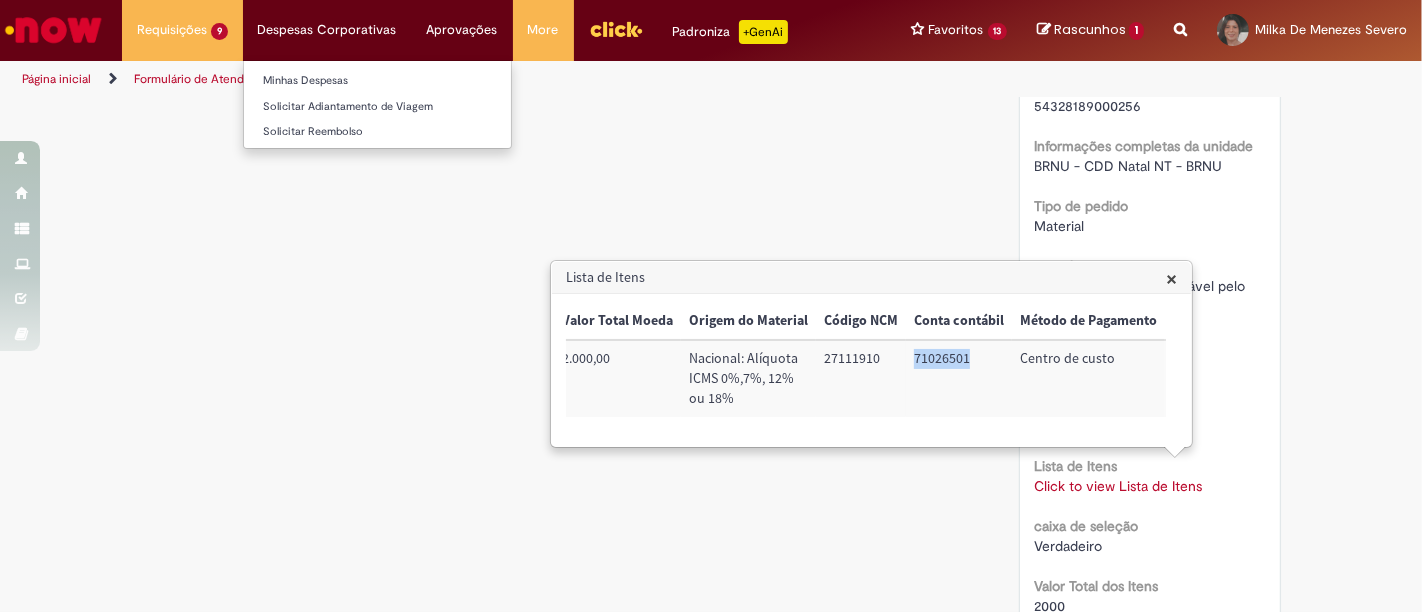 copy on "71026501" 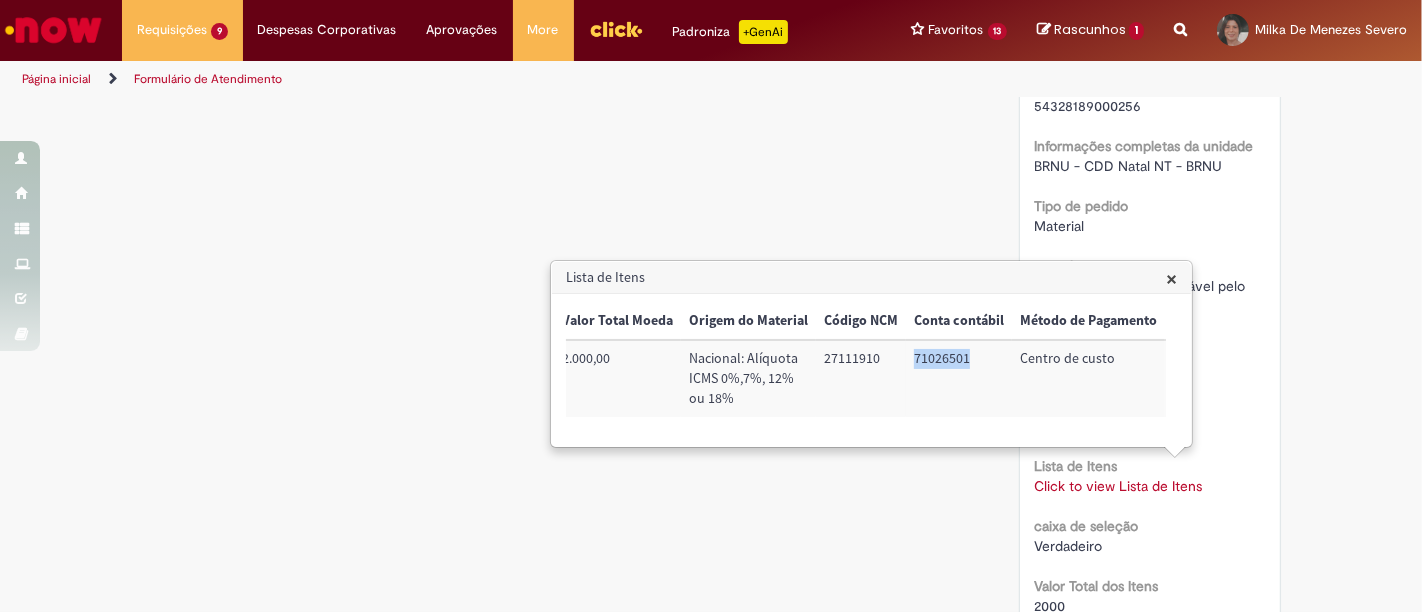 scroll, scrollTop: 0, scrollLeft: 840, axis: horizontal 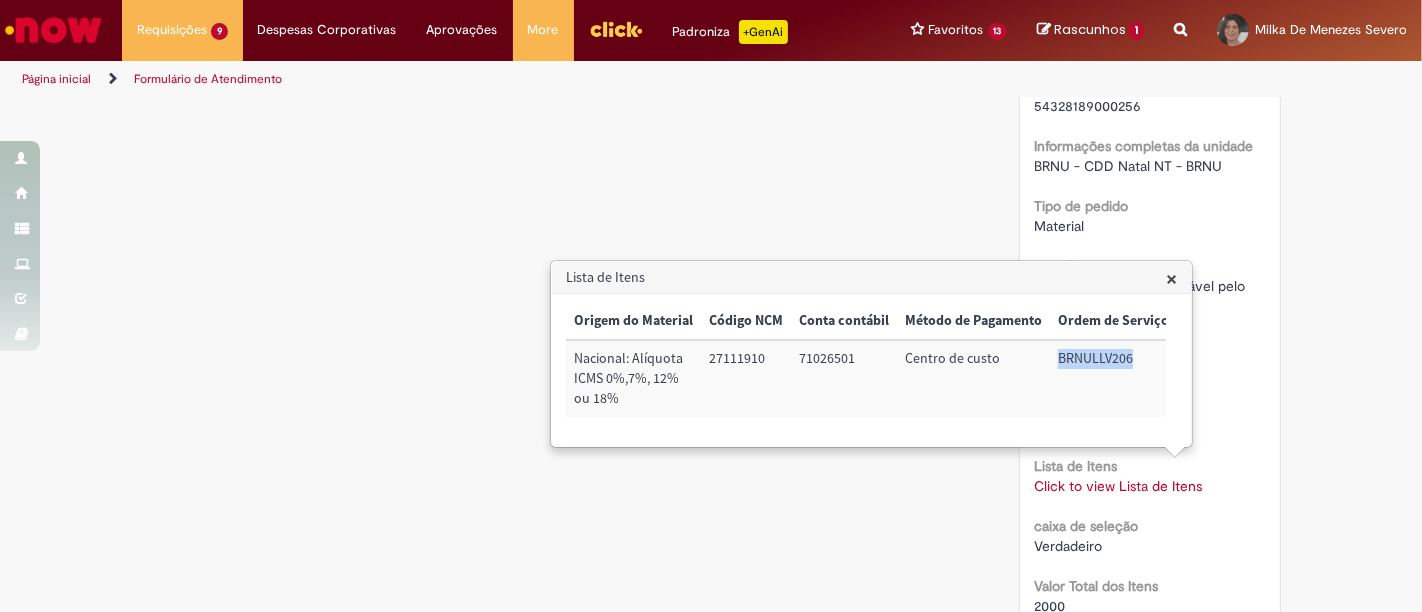 drag, startPoint x: 1047, startPoint y: 357, endPoint x: 1128, endPoint y: 352, distance: 81.154175 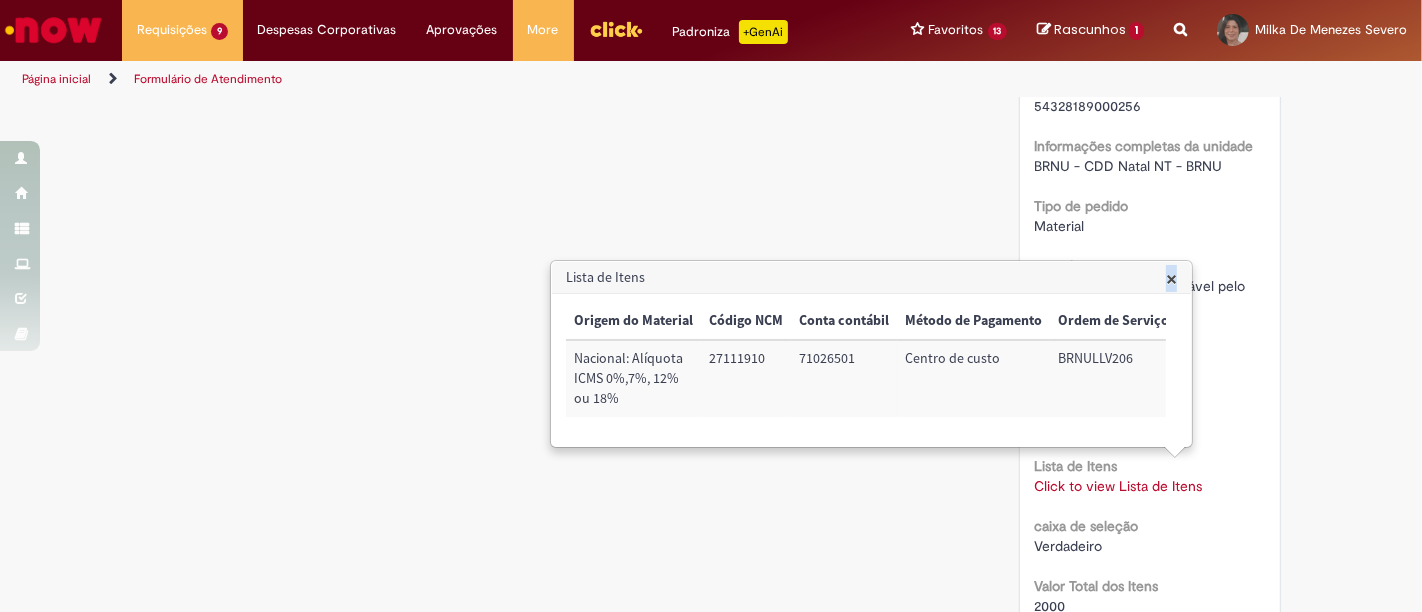 click on "Lista de Itens
× Trigger Tipo de Pedido = Material Código SAP Material / Serviço Descrição Quantidade Valor Unitário Valor Total Moeda Origem do Material Código NCM Conta contábil Método de Pagamento Ordem de Serviço Sim 50314850 GAS GLP GRANEL IND - EMPILHADEIRA 8 250,00 2.000,00 Nacional: Alíquota ICMS 0%,7%, 12% ou 18% 27111910 71026501 Centro de custo BRNULLV206" at bounding box center [871, 354] 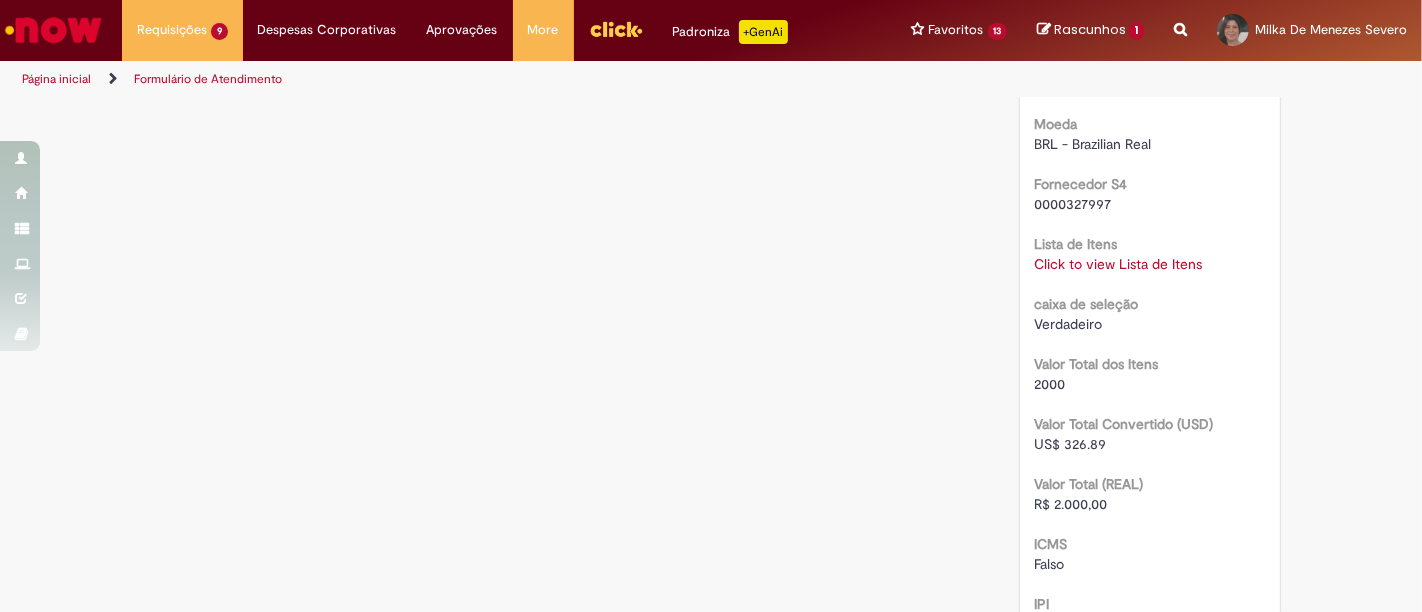 scroll, scrollTop: 2000, scrollLeft: 0, axis: vertical 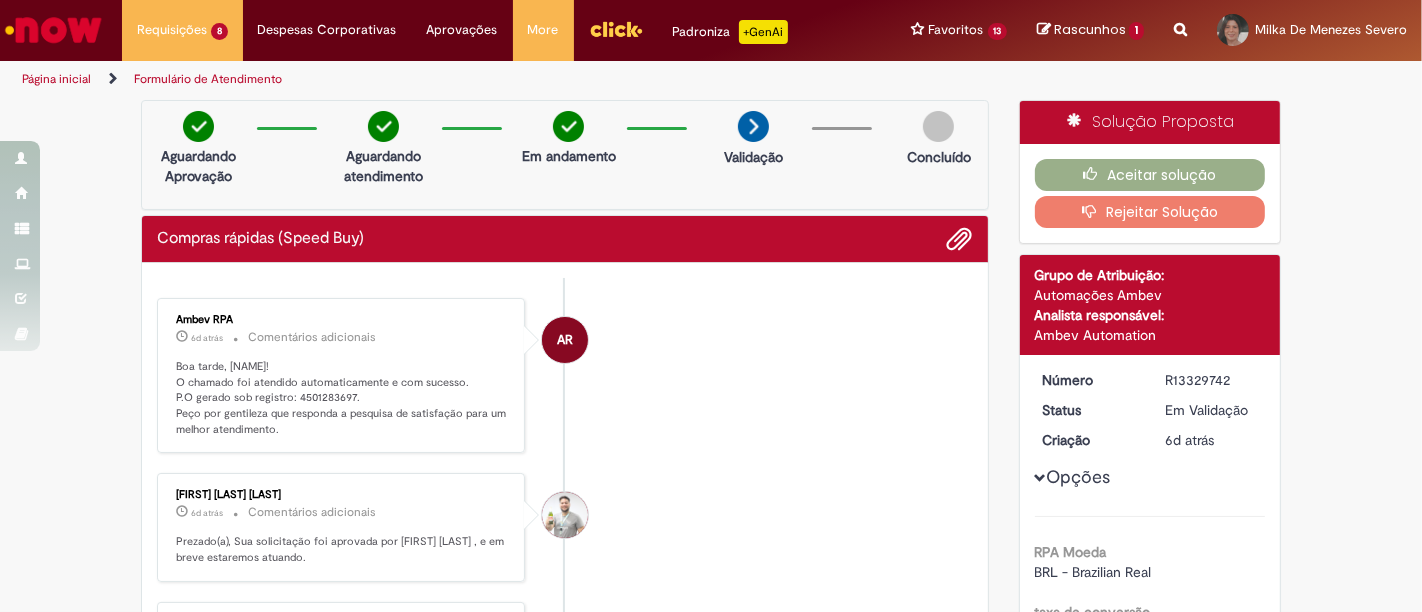 click on "Página inicial" at bounding box center [56, 79] 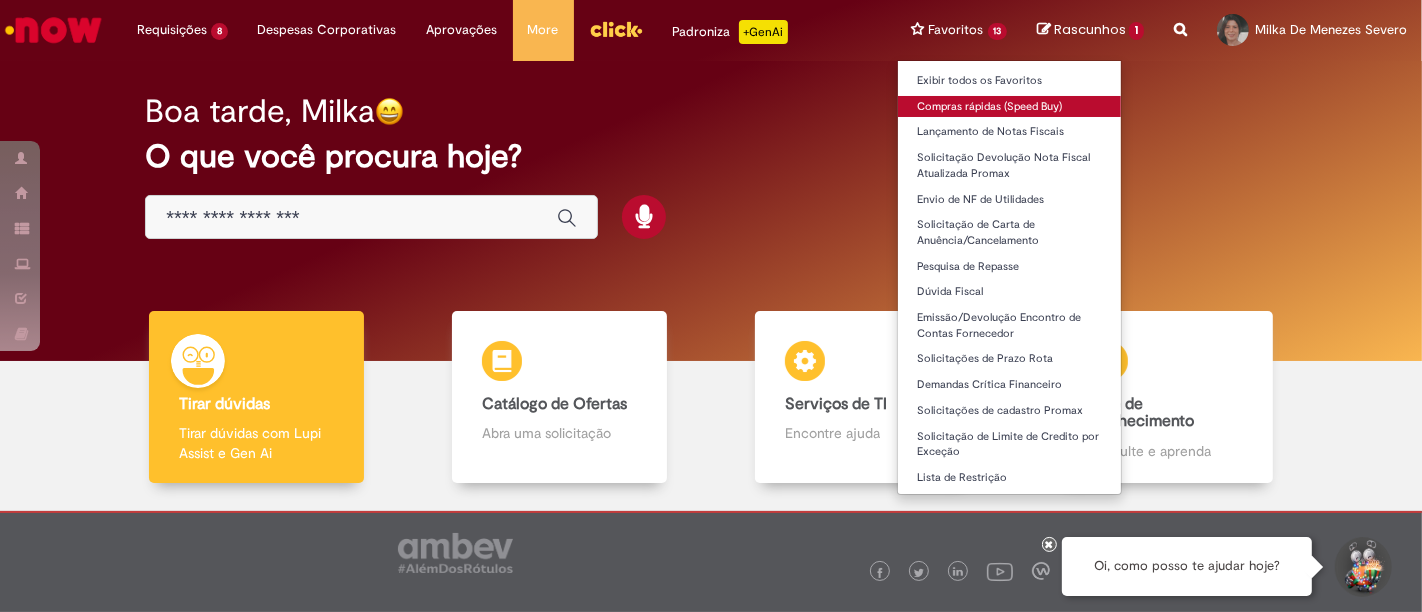 click on "Compras rápidas (Speed Buy)" at bounding box center [1010, 107] 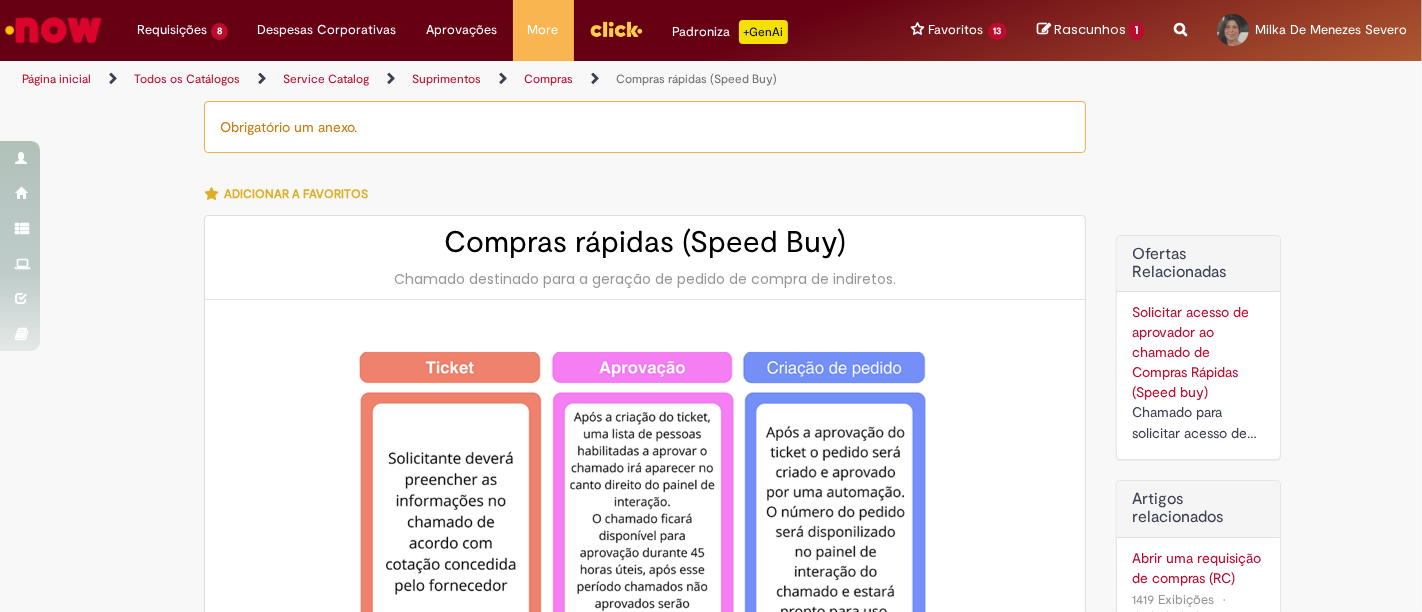 type on "********" 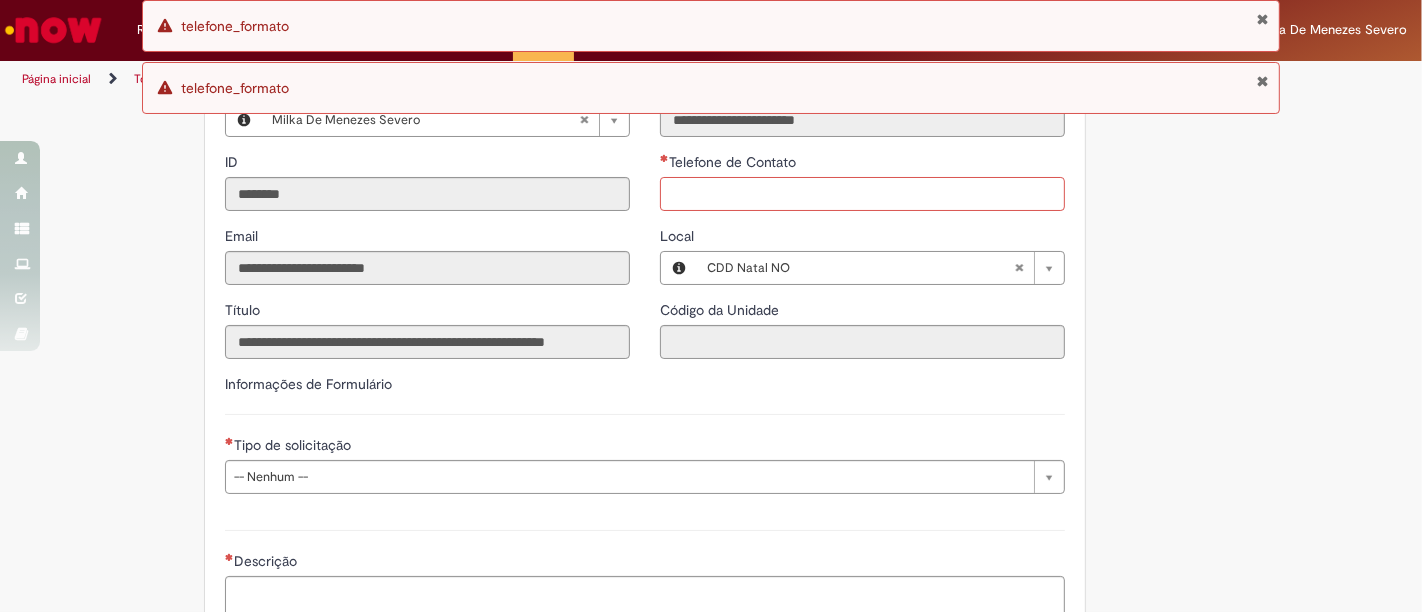 scroll, scrollTop: 2580, scrollLeft: 0, axis: vertical 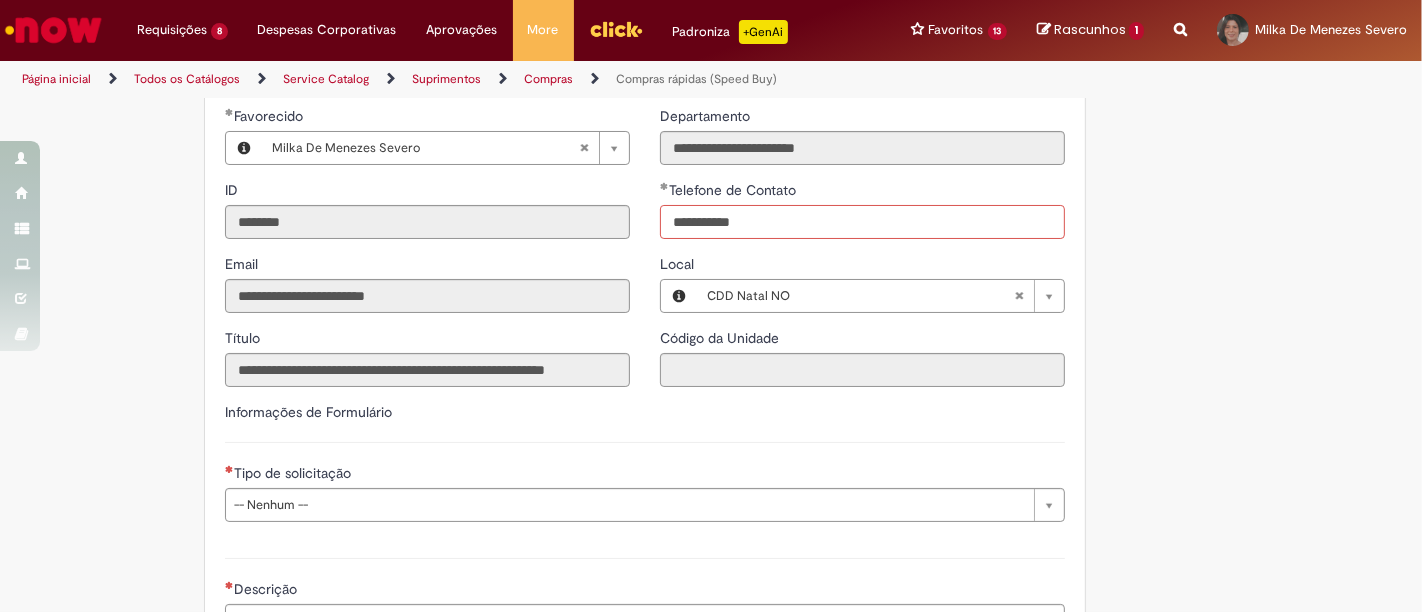 type on "**********" 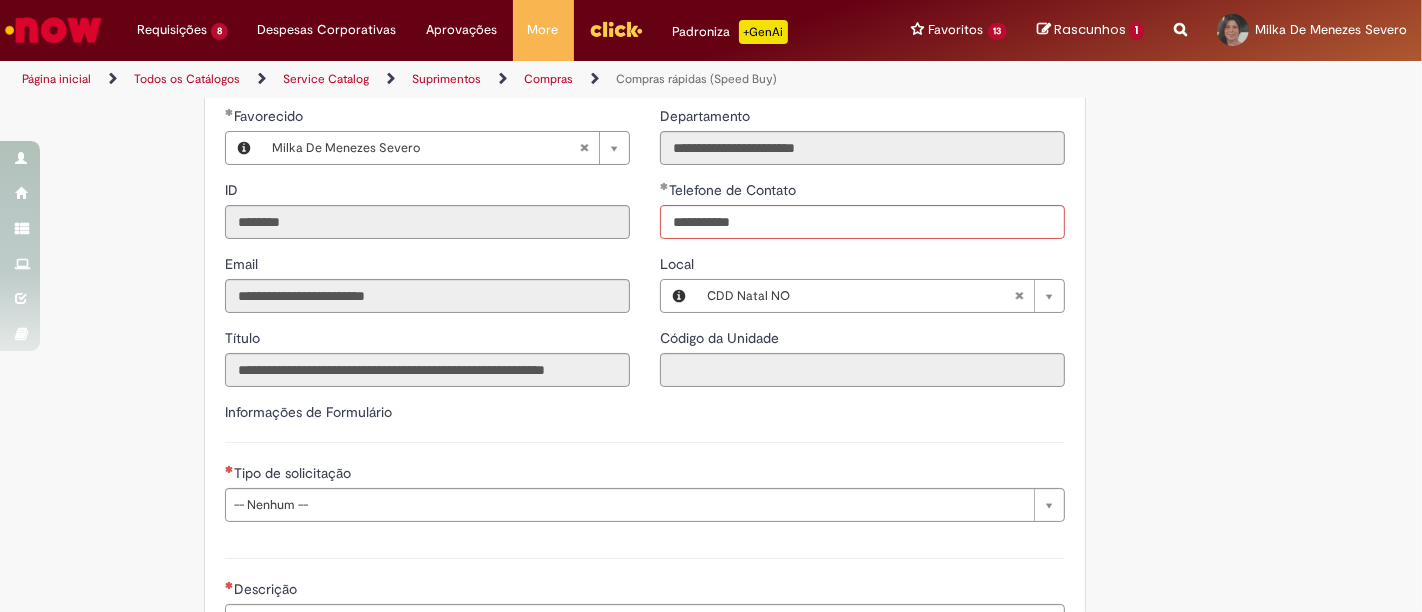 type 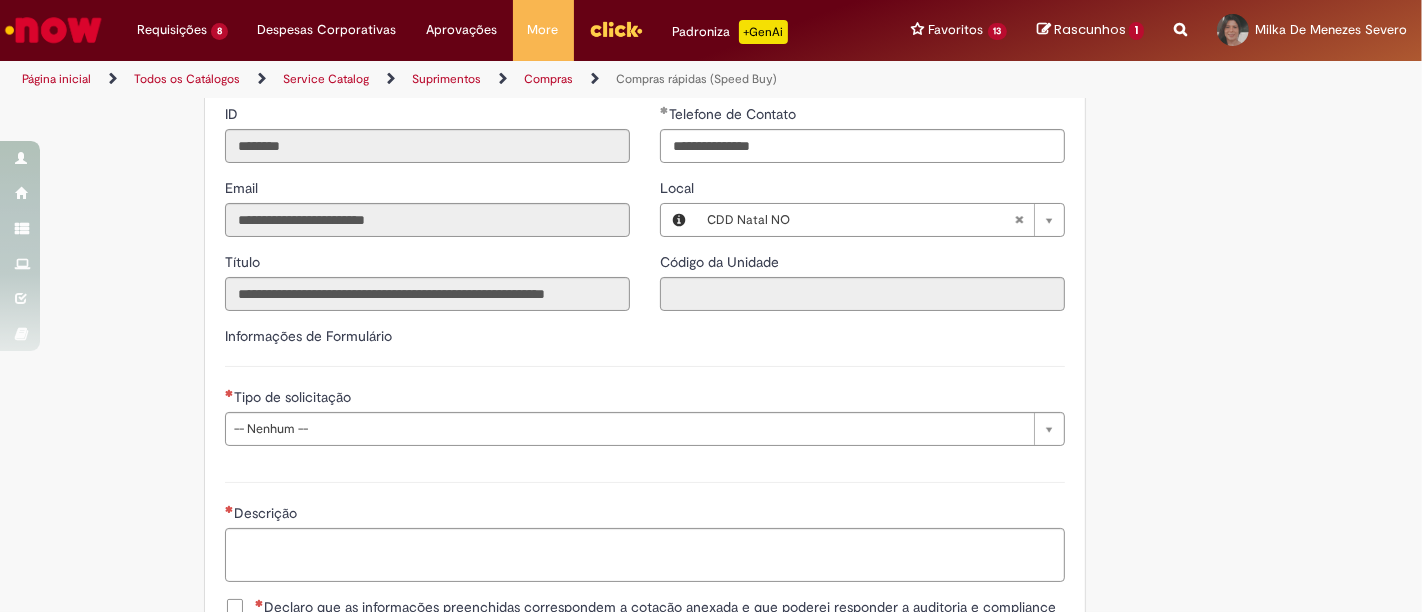 scroll, scrollTop: 2691, scrollLeft: 0, axis: vertical 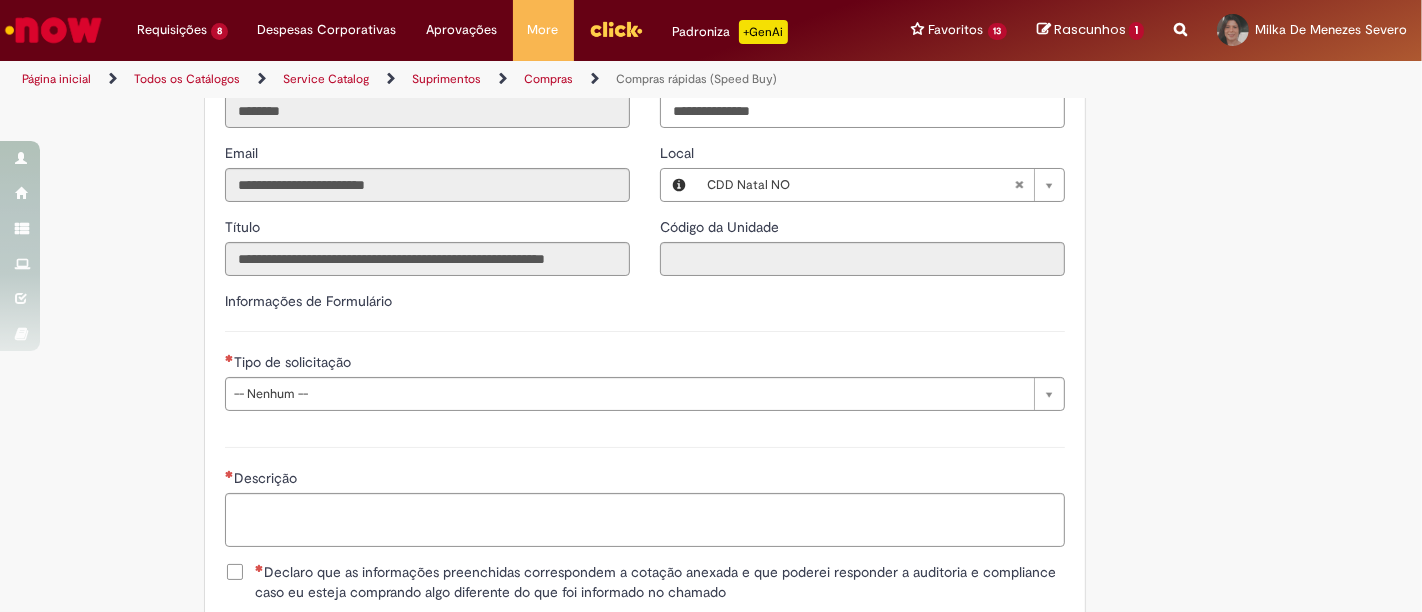 drag, startPoint x: 303, startPoint y: 395, endPoint x: 308, endPoint y: 407, distance: 13 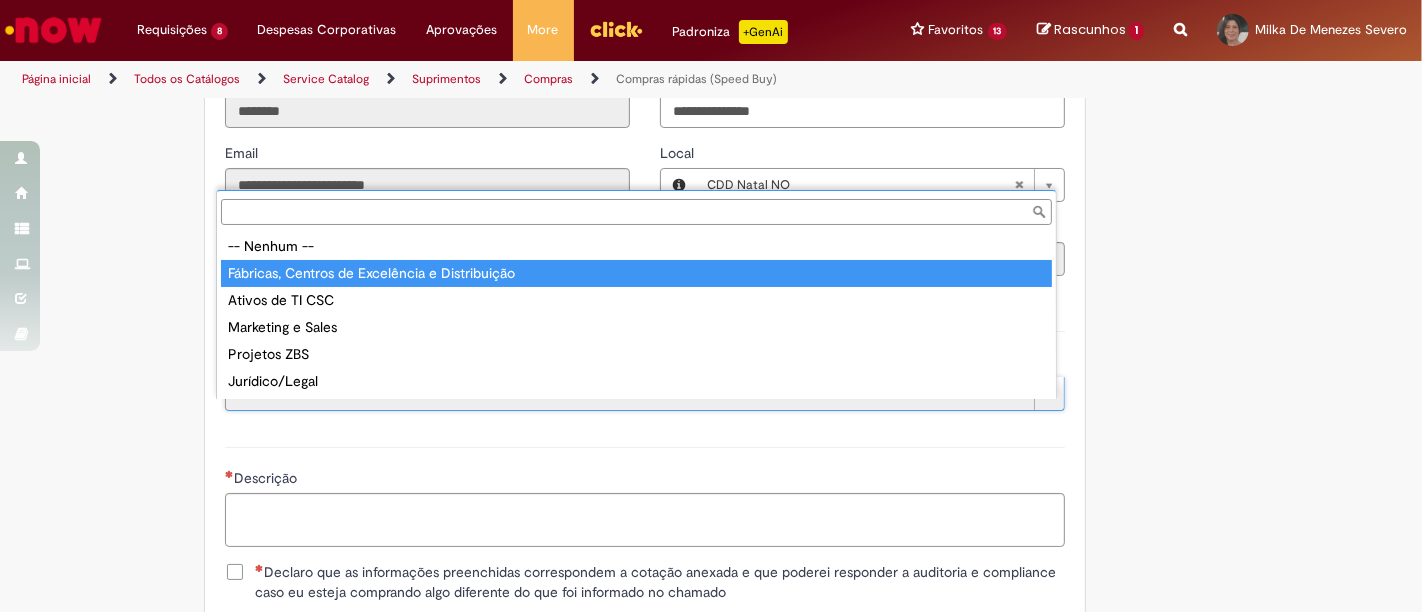 type on "**********" 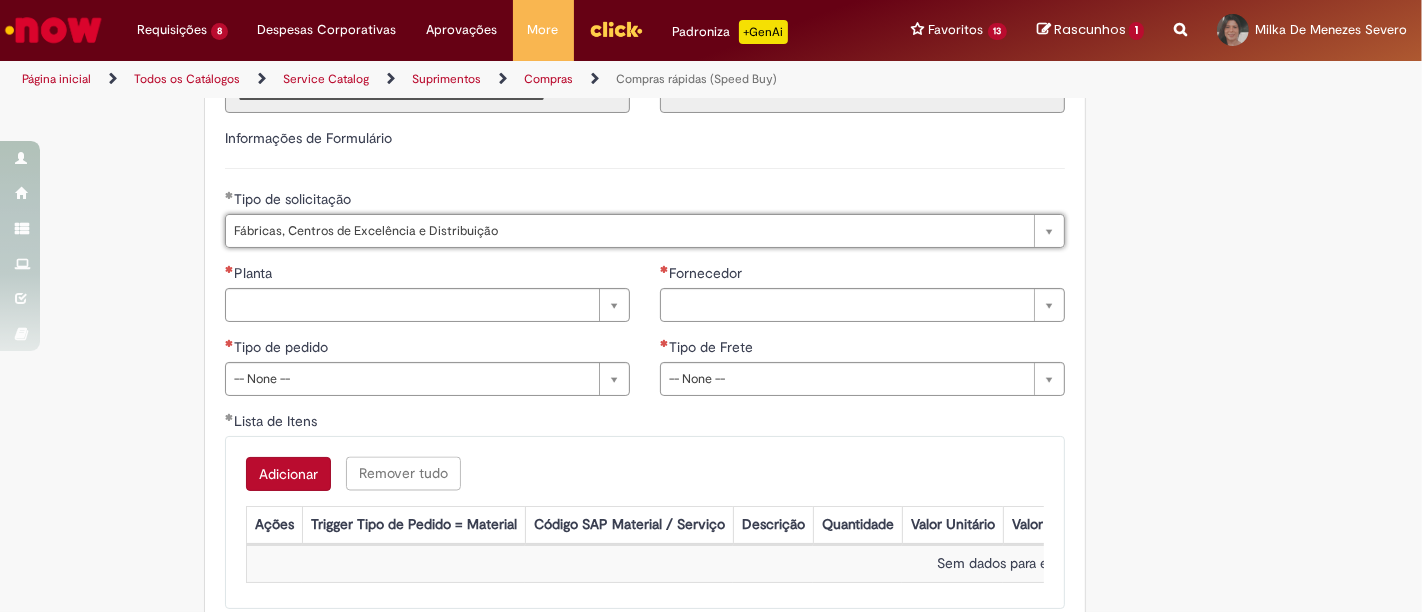 scroll, scrollTop: 2913, scrollLeft: 0, axis: vertical 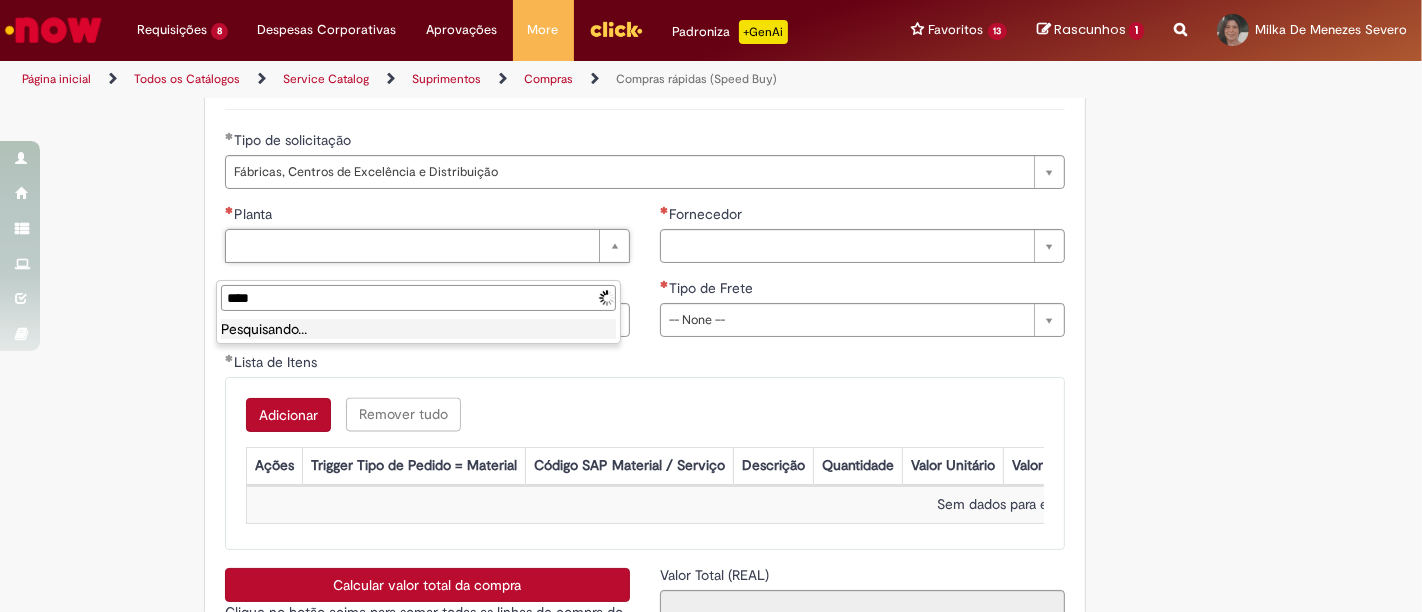 type on "*****" 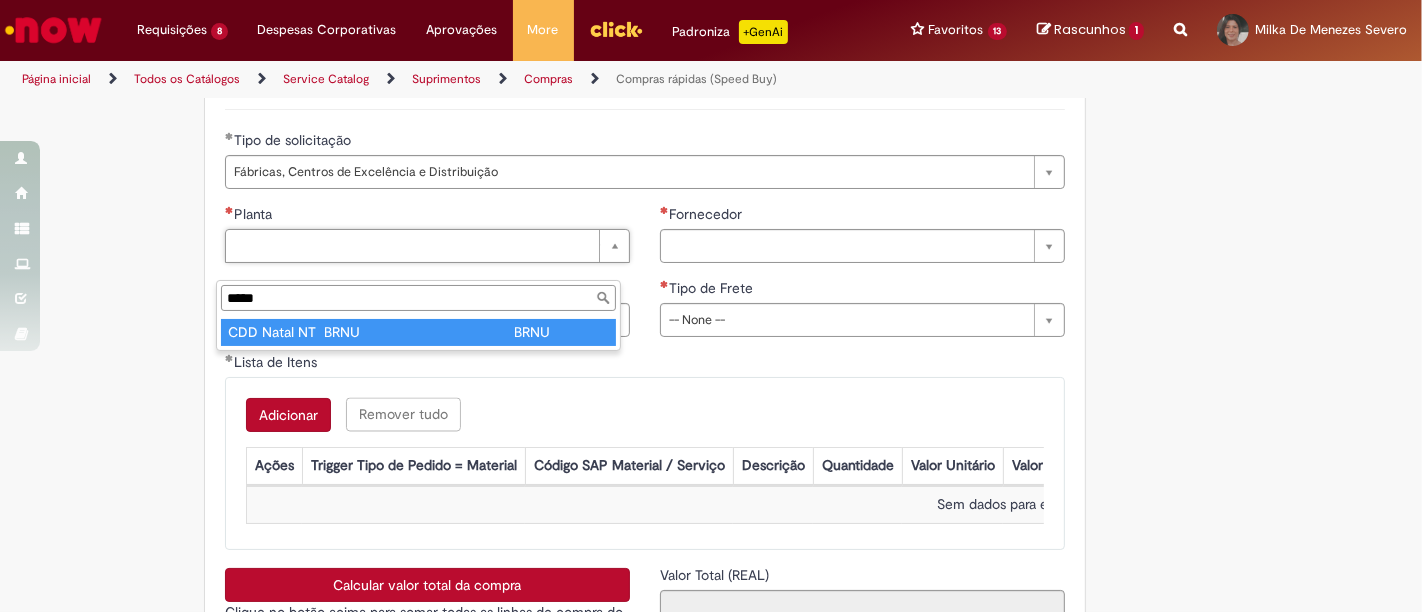 type on "**********" 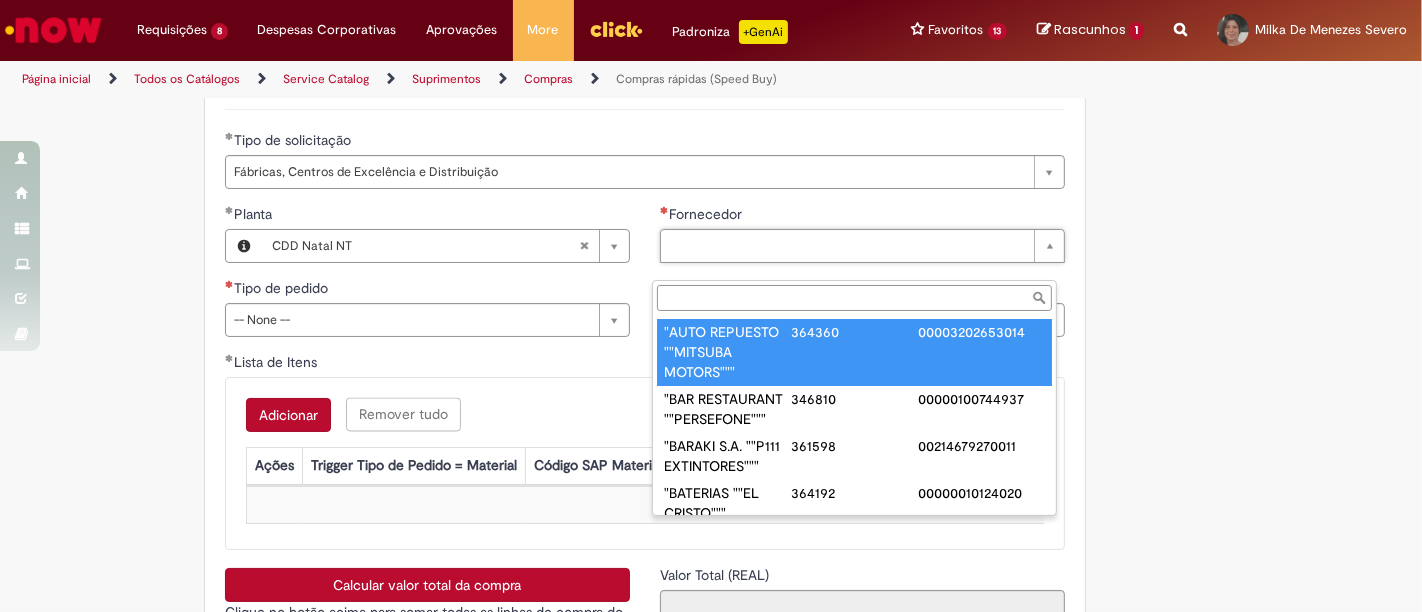 click on "Fornecedor" at bounding box center [854, 298] 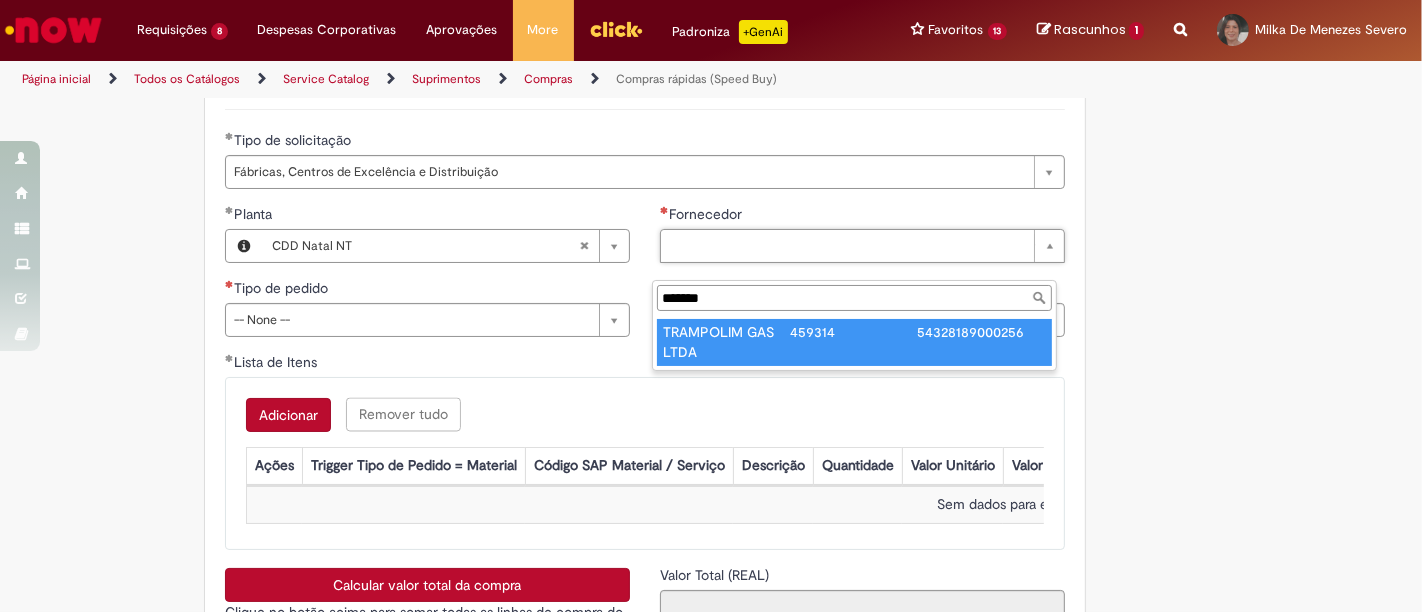 type on "******" 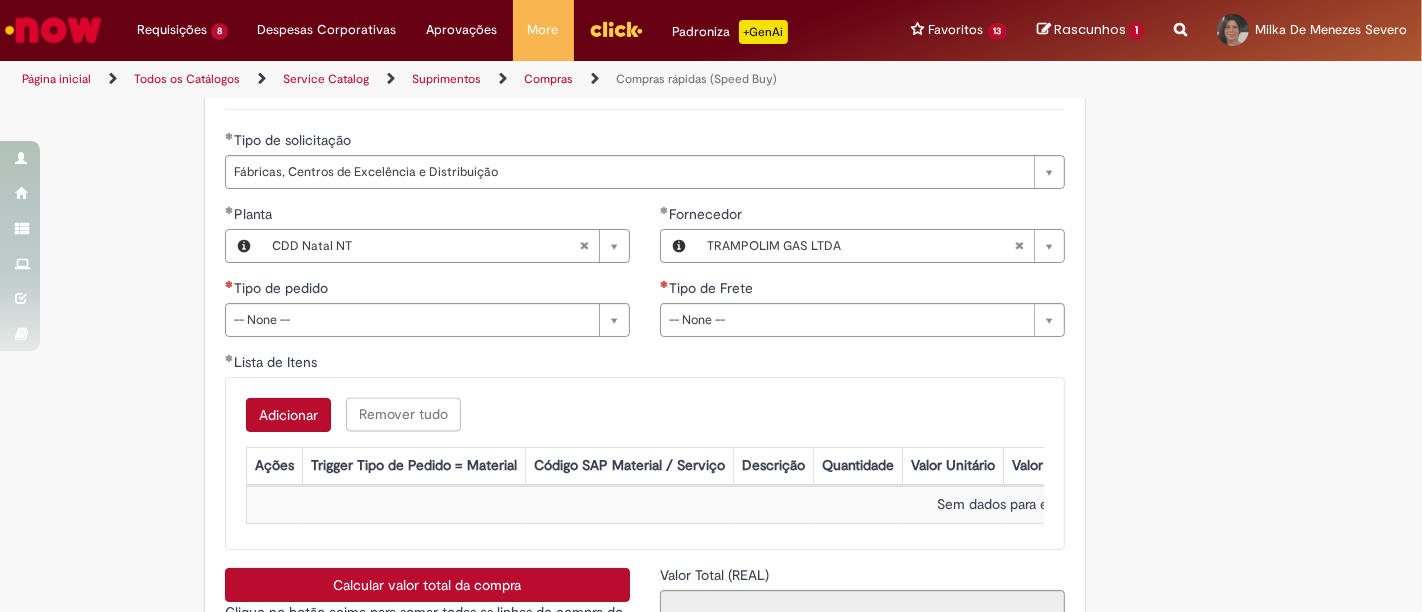 click on "**********" at bounding box center [427, 278] 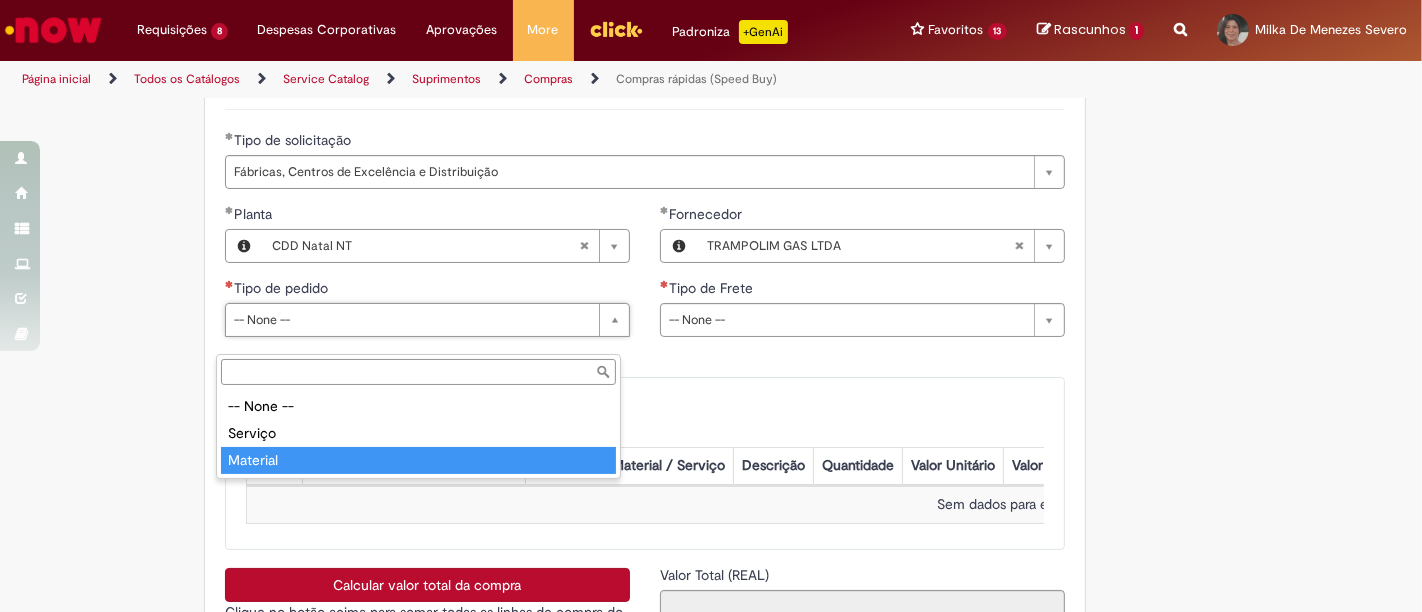 type on "********" 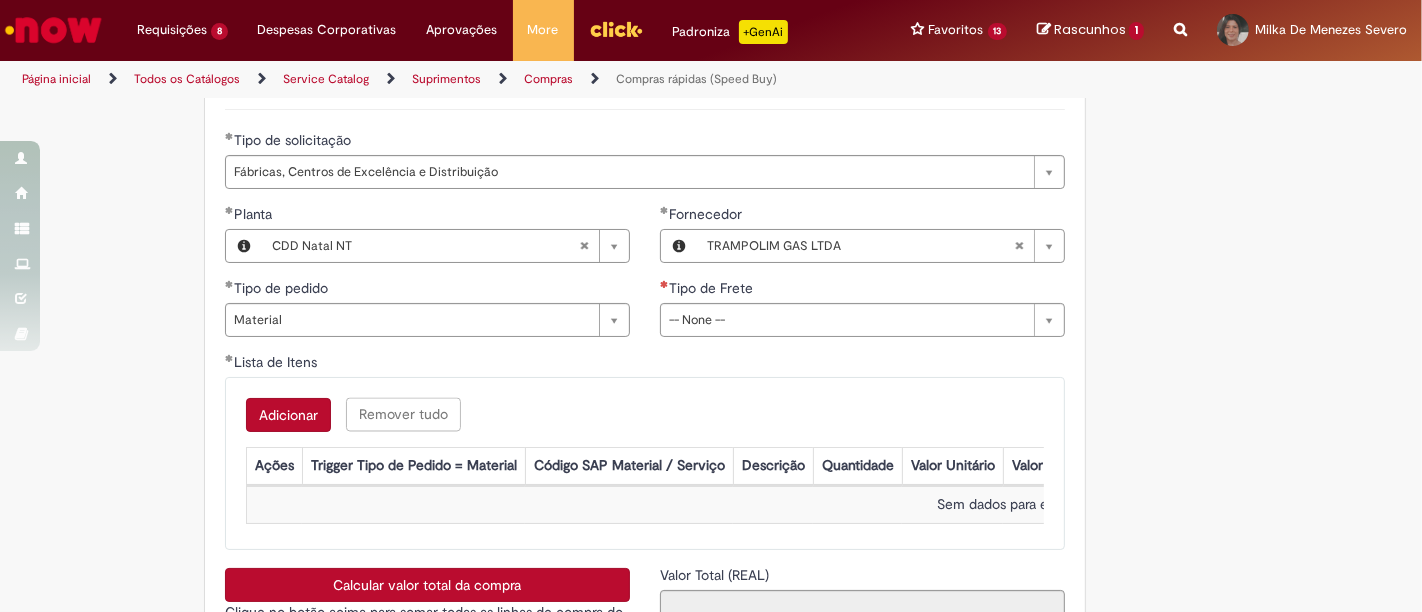 click on "**********" at bounding box center [862, 278] 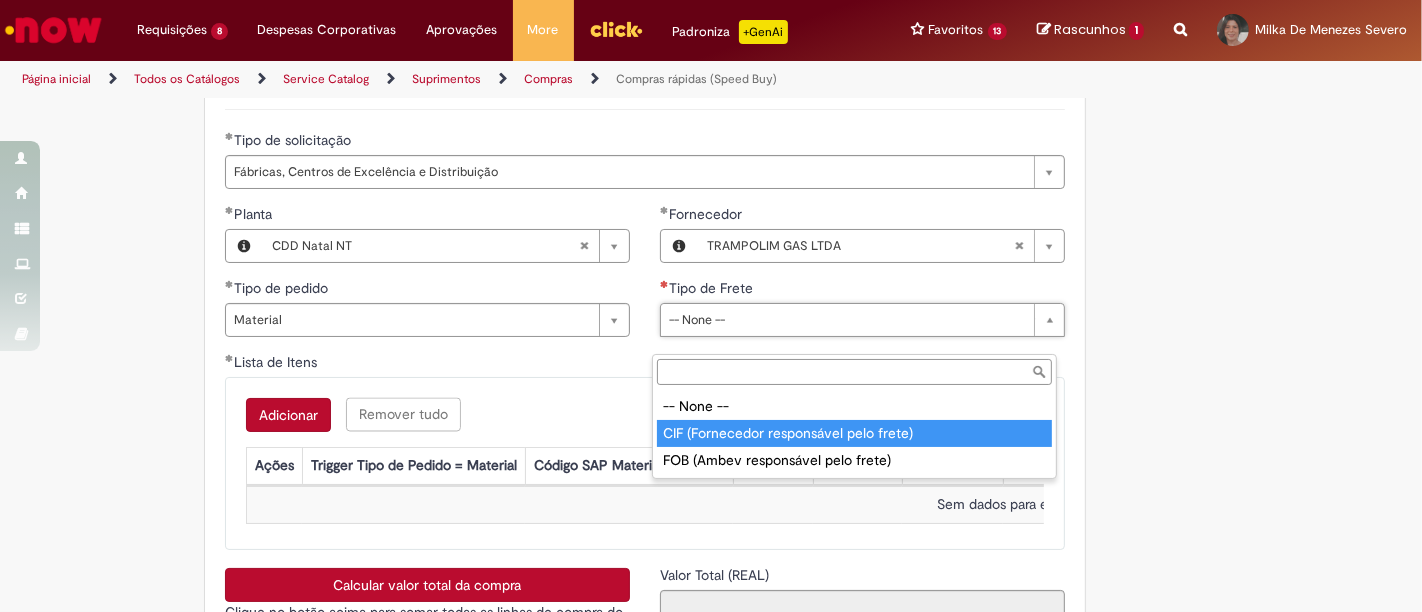 type on "**********" 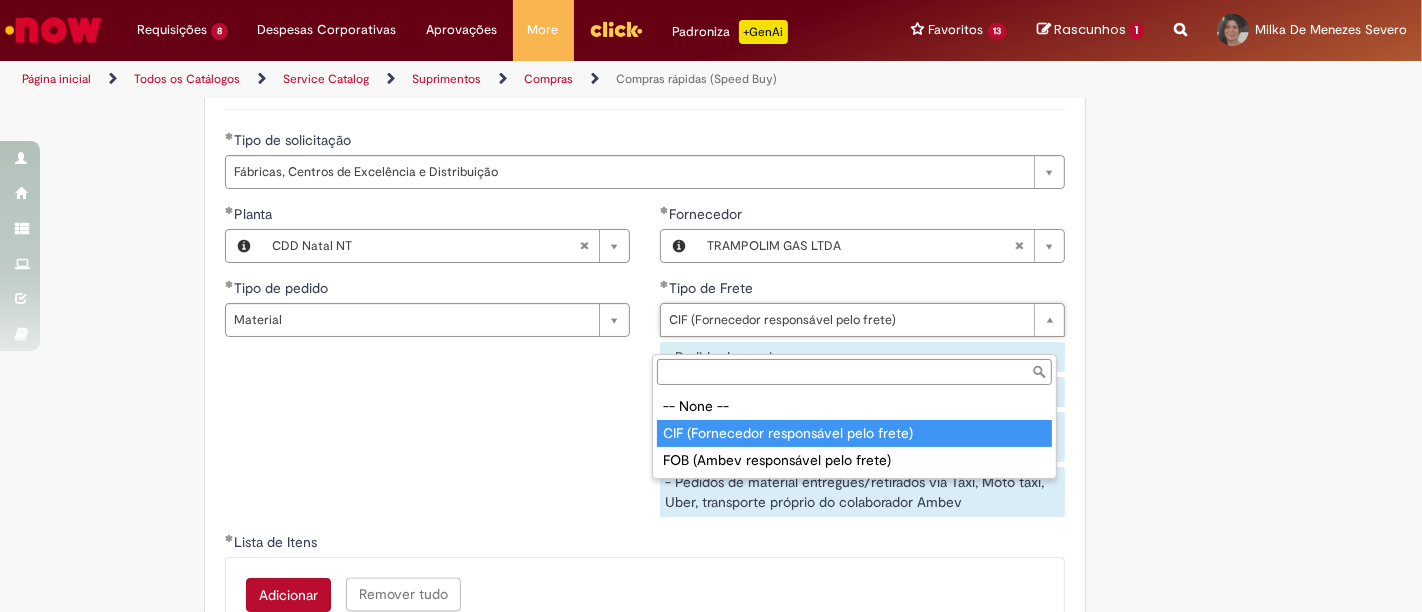 type on "**********" 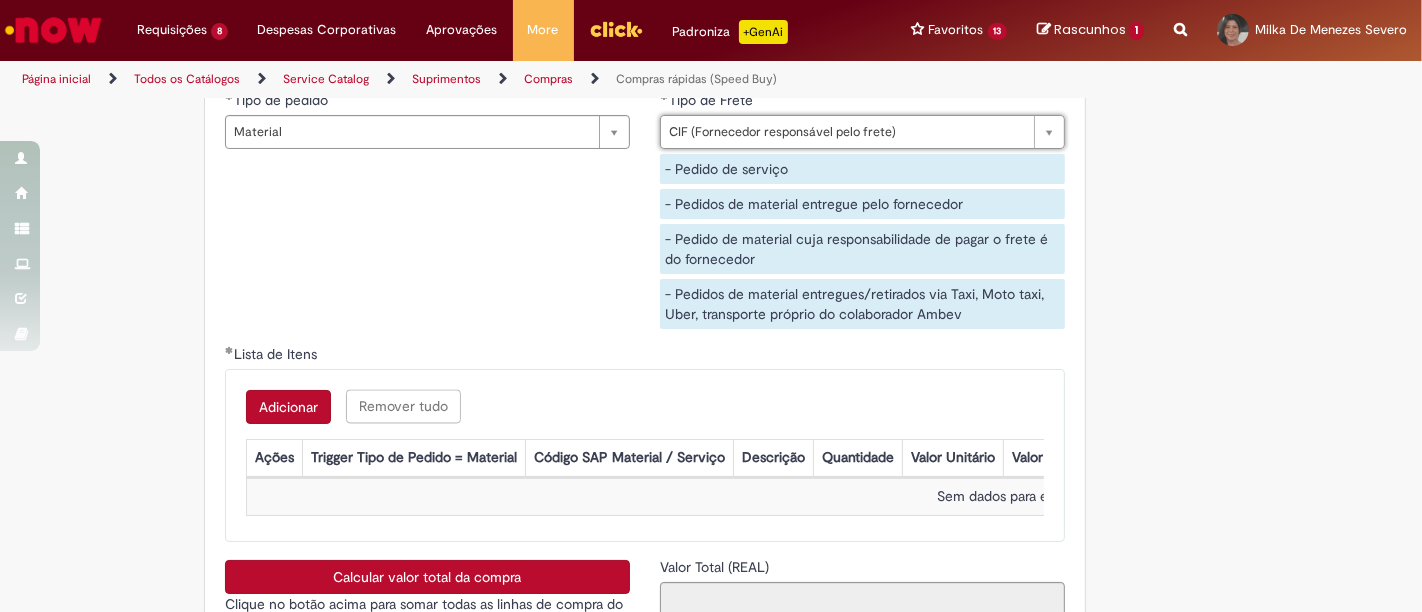 scroll, scrollTop: 3246, scrollLeft: 0, axis: vertical 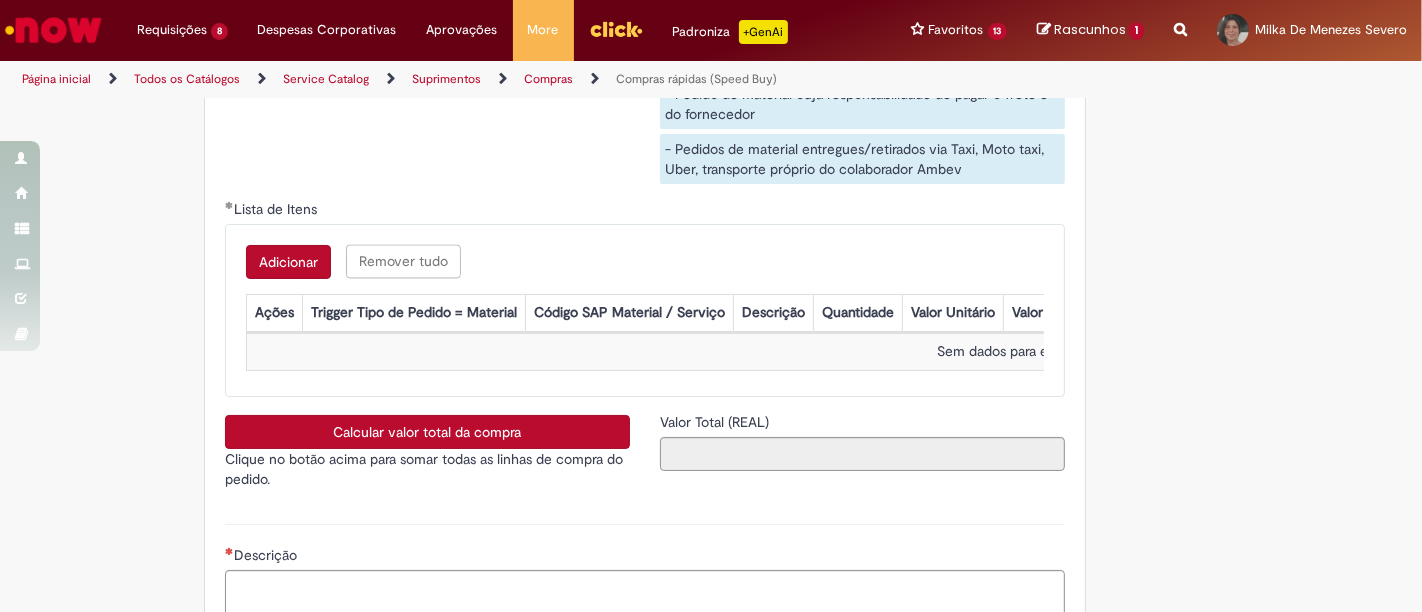 click on "Adicionar" at bounding box center [288, 262] 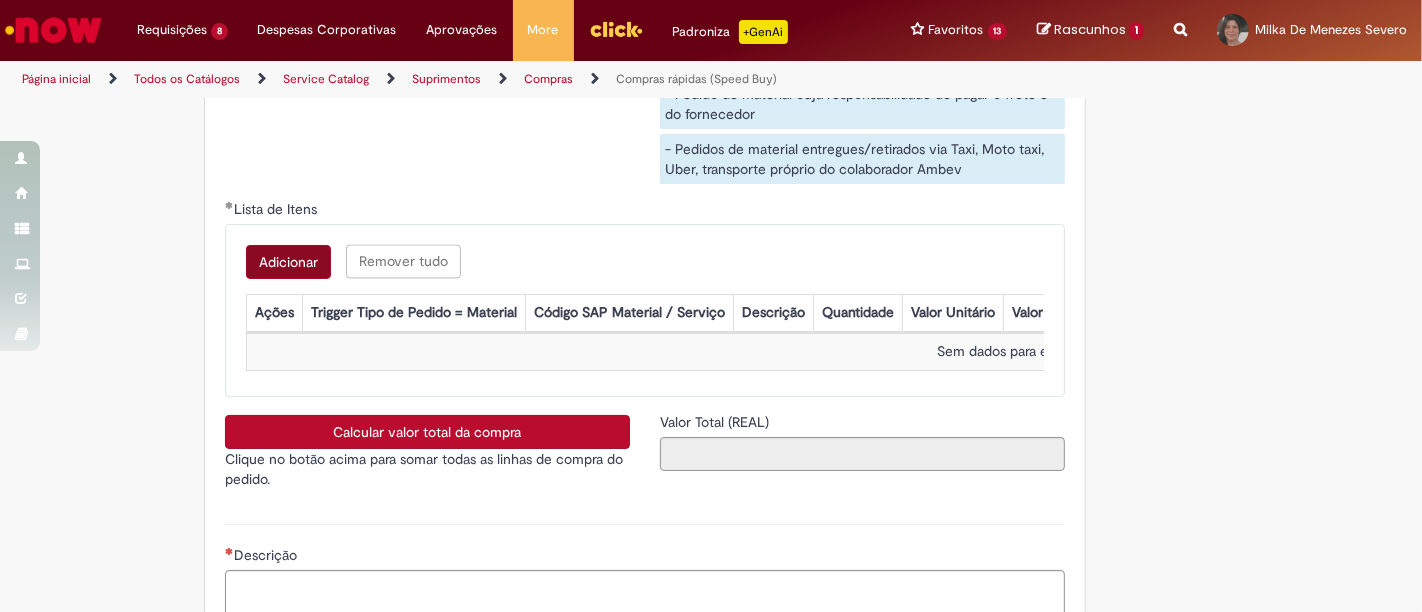scroll, scrollTop: 0, scrollLeft: 0, axis: both 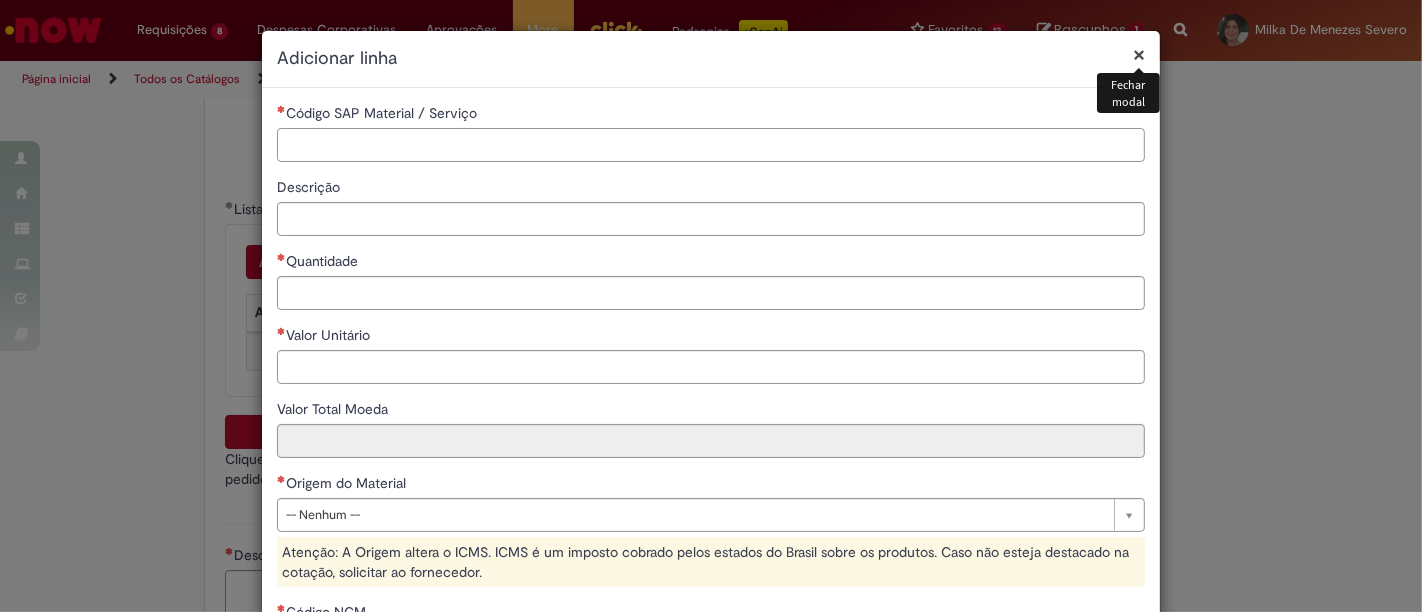 click on "Código SAP Material / Serviço" at bounding box center (711, 145) 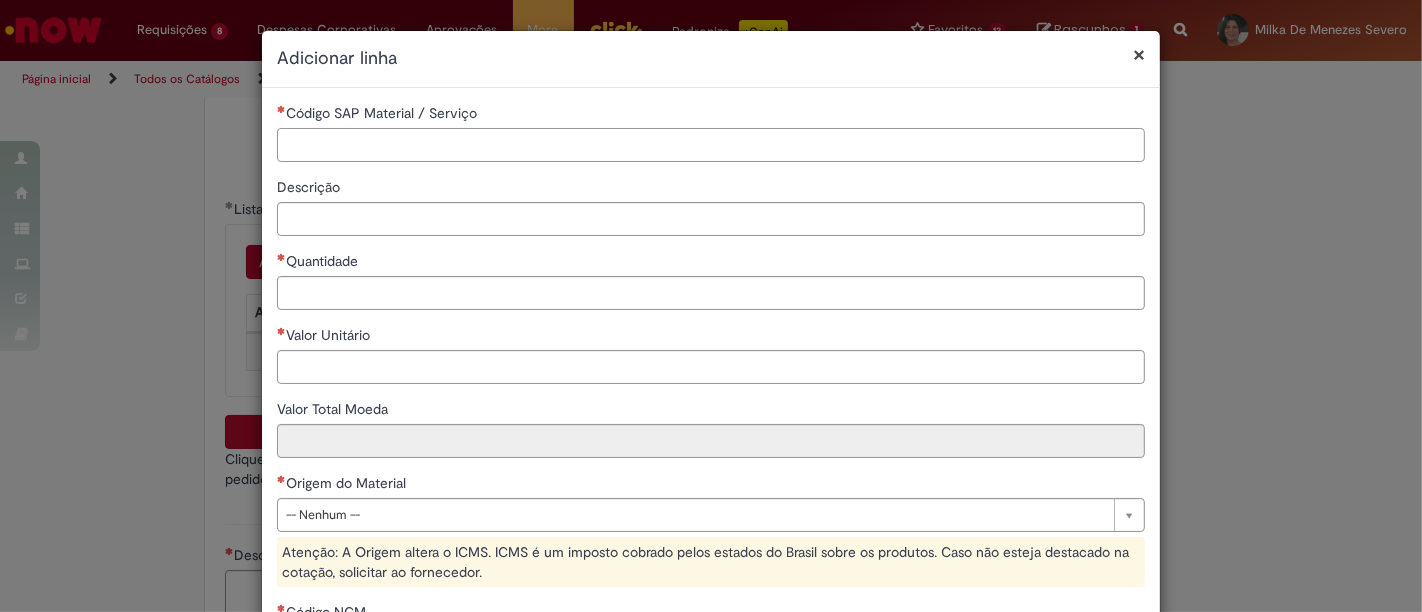 paste on "********" 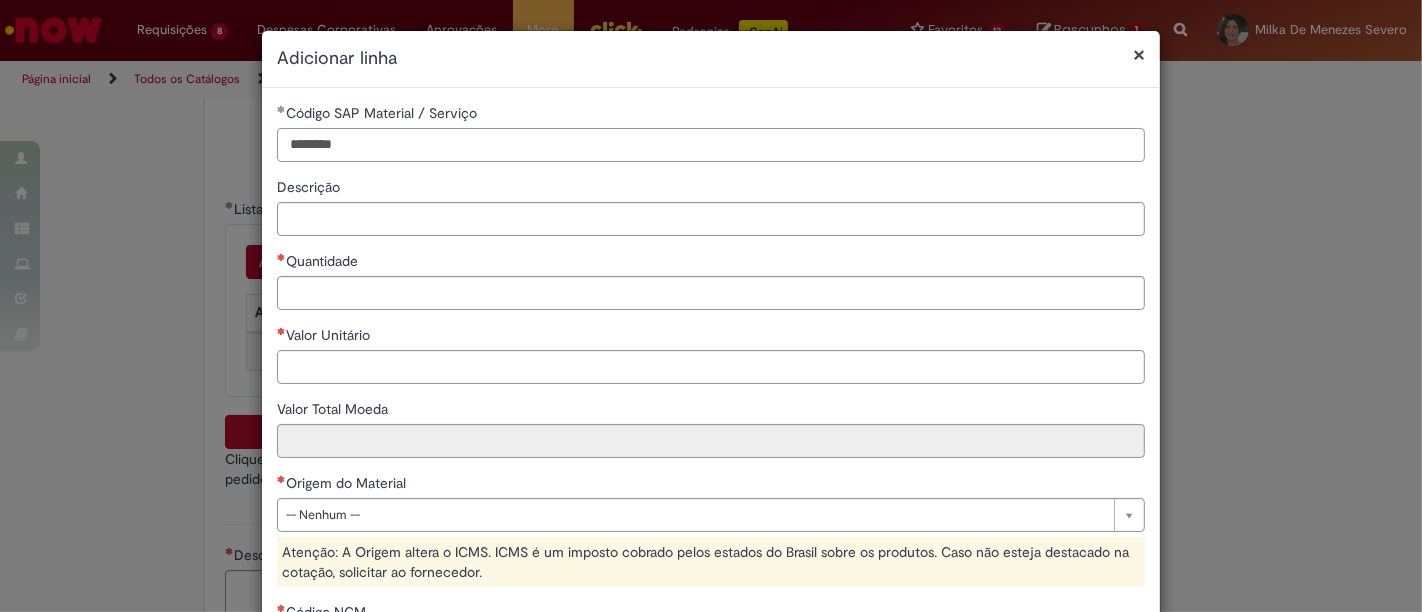 type on "********" 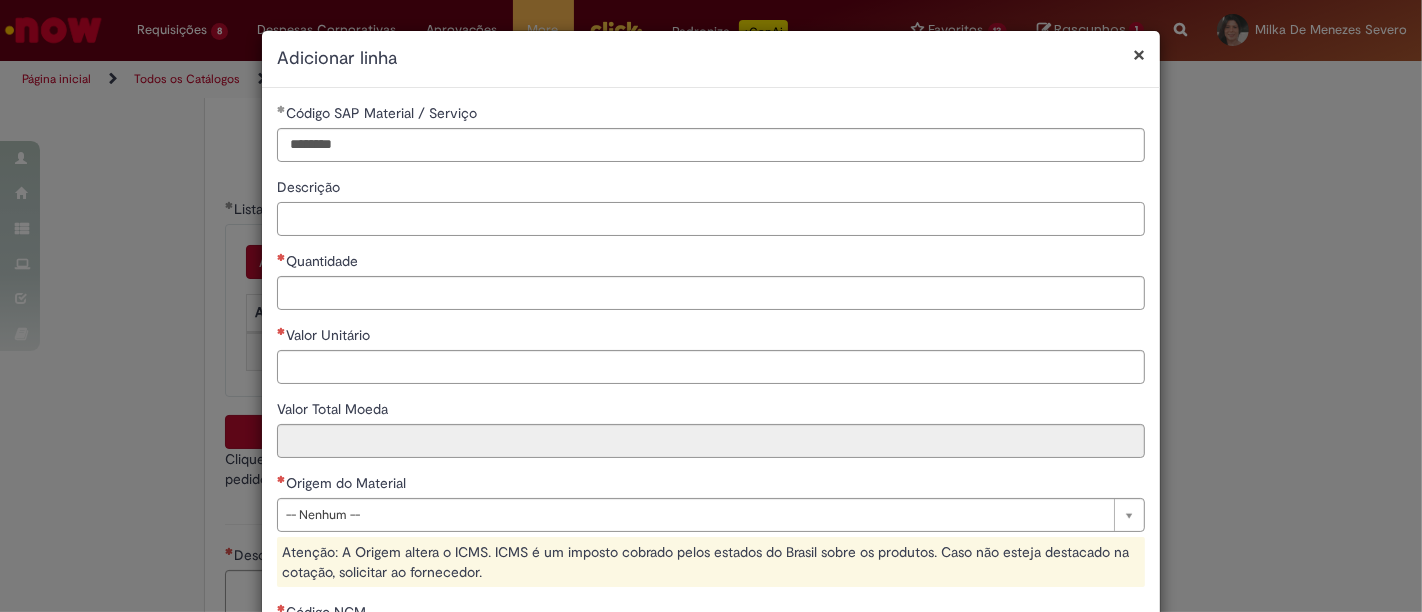click on "Descrição" at bounding box center [711, 219] 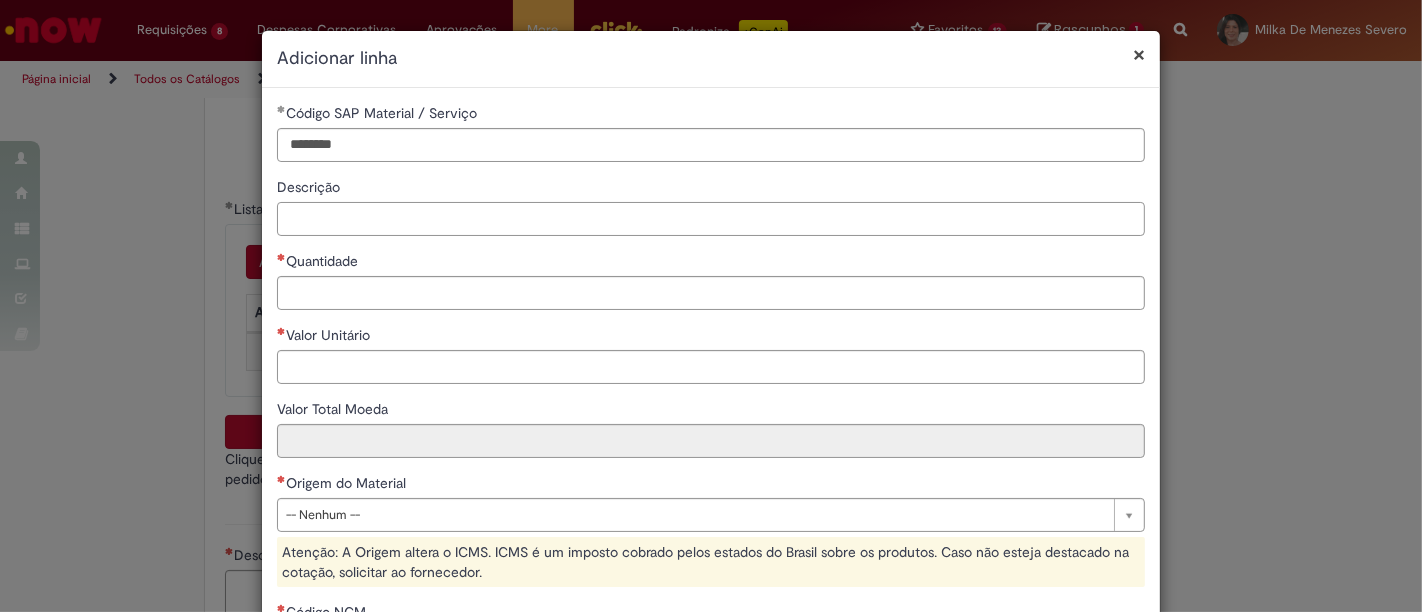 paste on "**********" 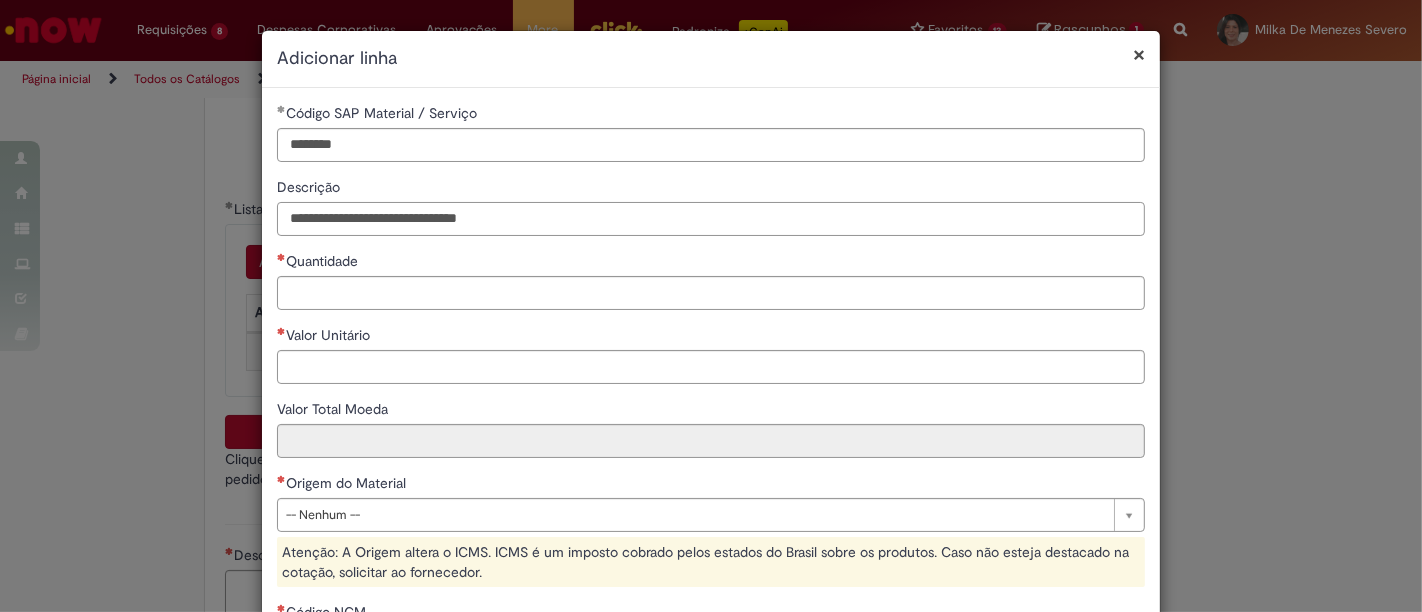 type on "**********" 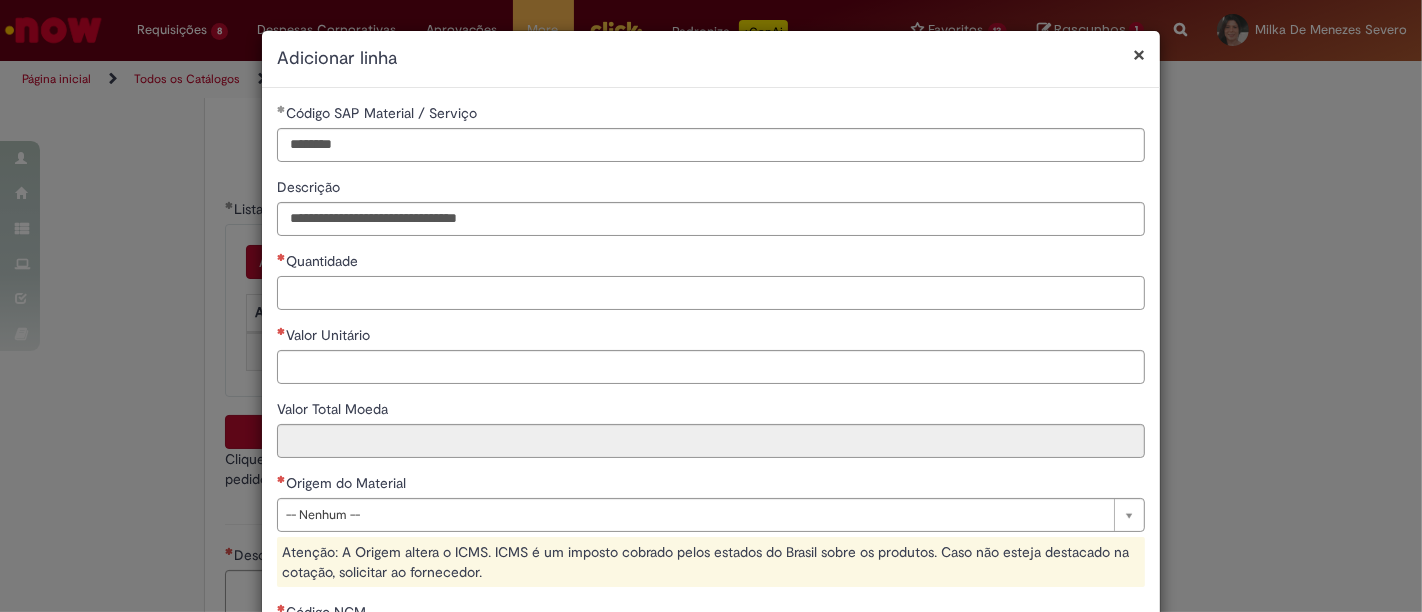 click on "Quantidade" at bounding box center (711, 293) 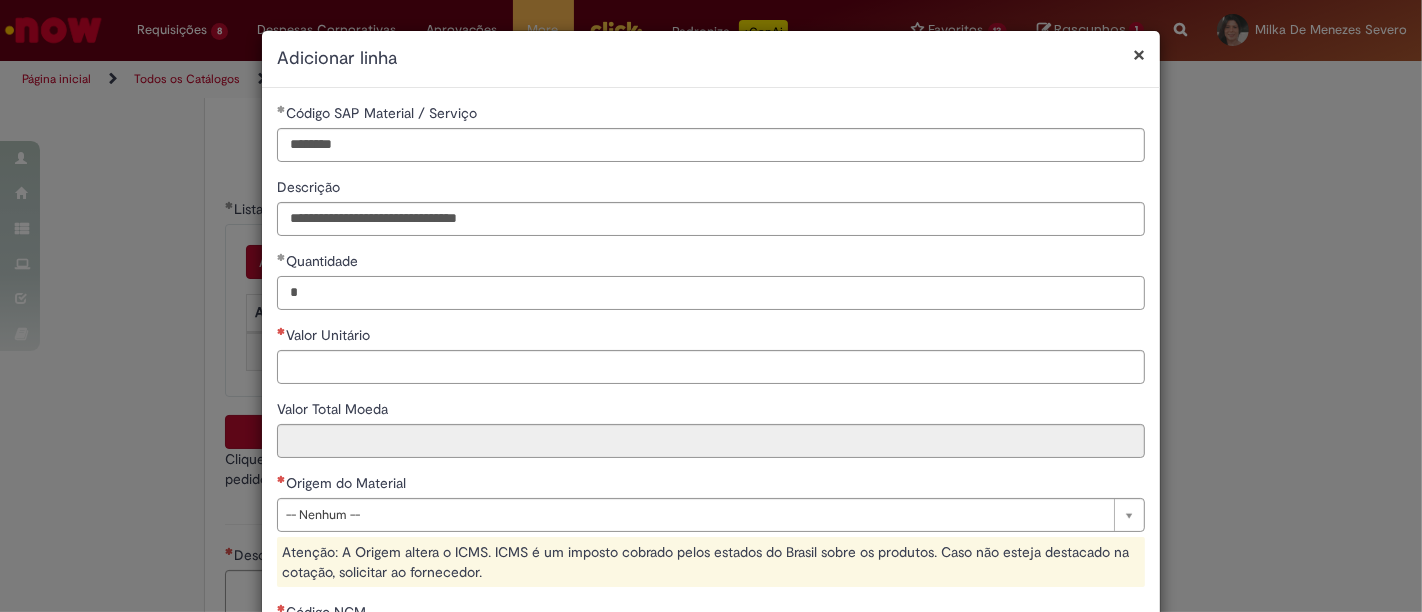 type on "*" 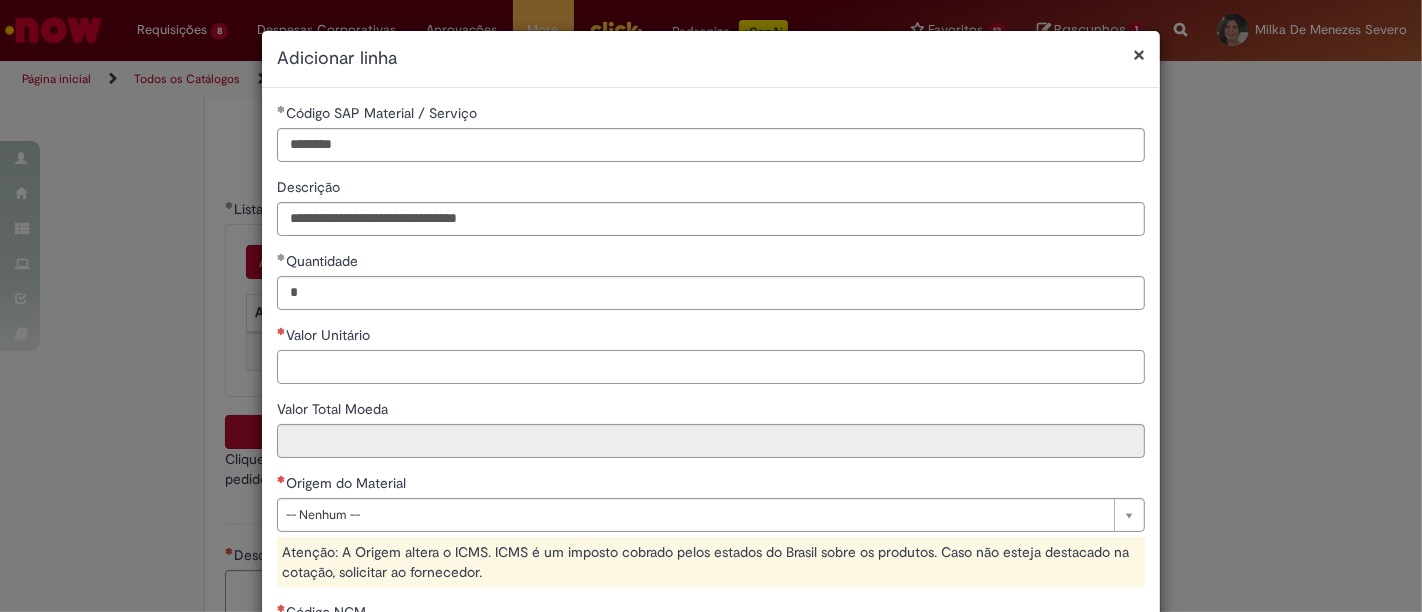 click on "Valor Unitário" at bounding box center (711, 367) 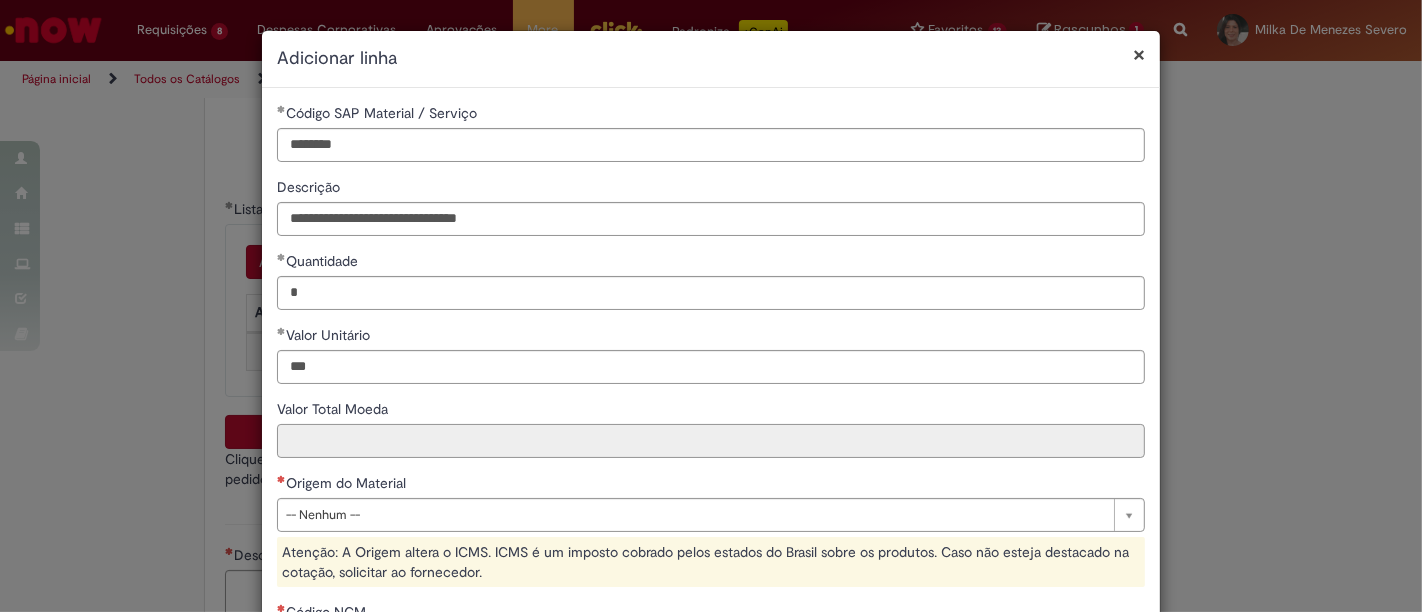 type on "******" 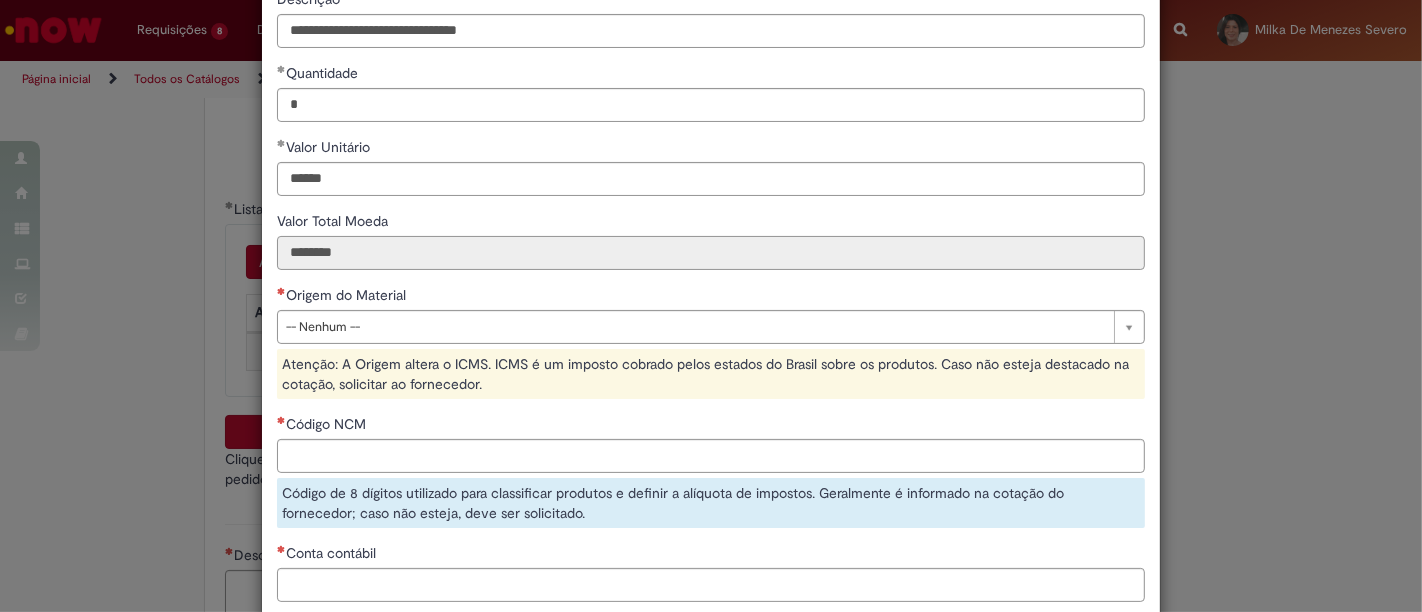 scroll, scrollTop: 222, scrollLeft: 0, axis: vertical 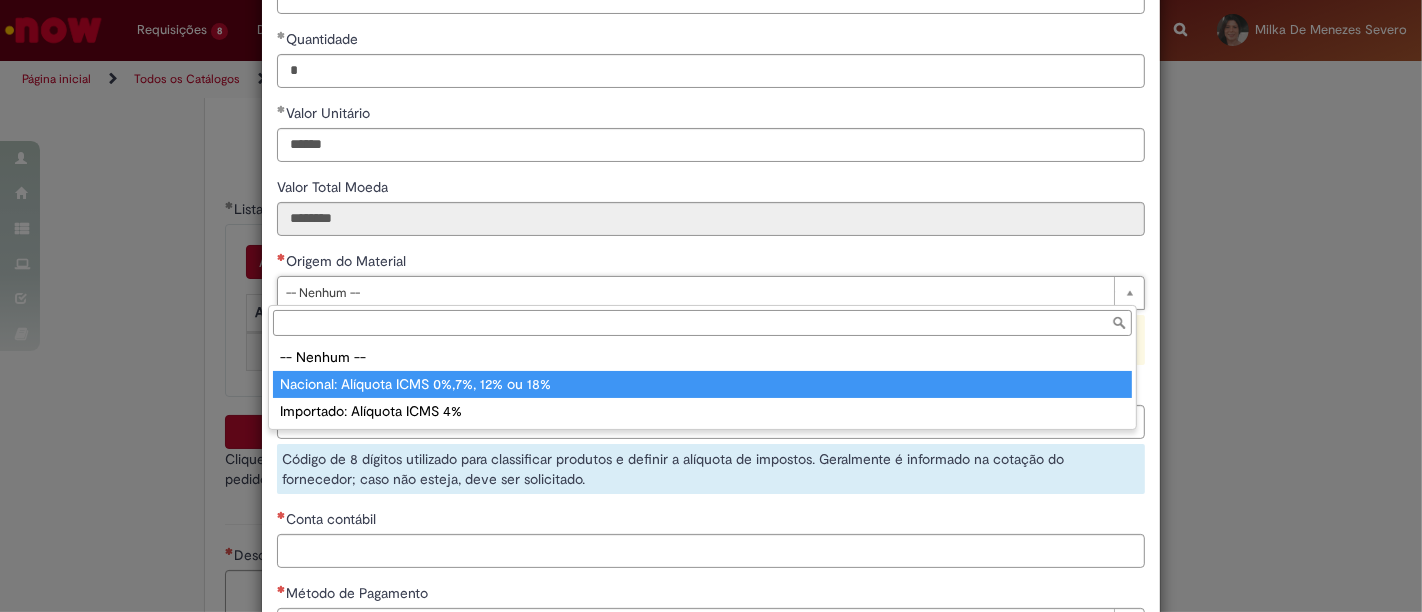 type on "**********" 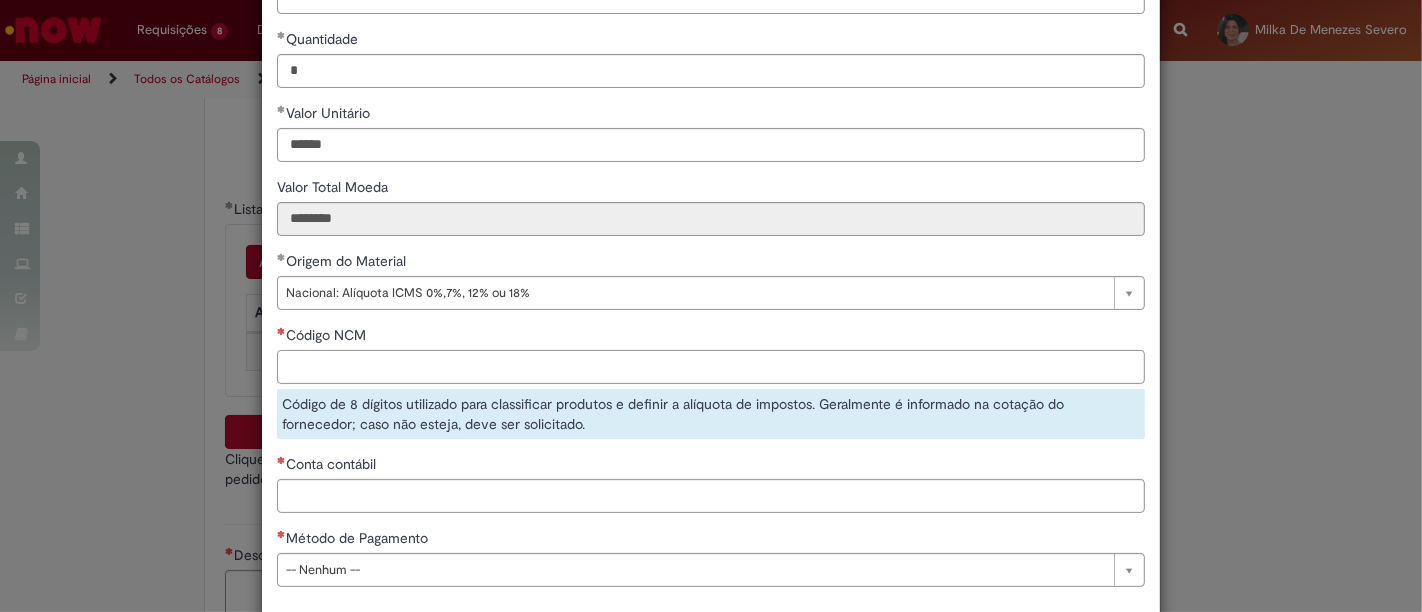 click on "Código NCM" at bounding box center (711, 367) 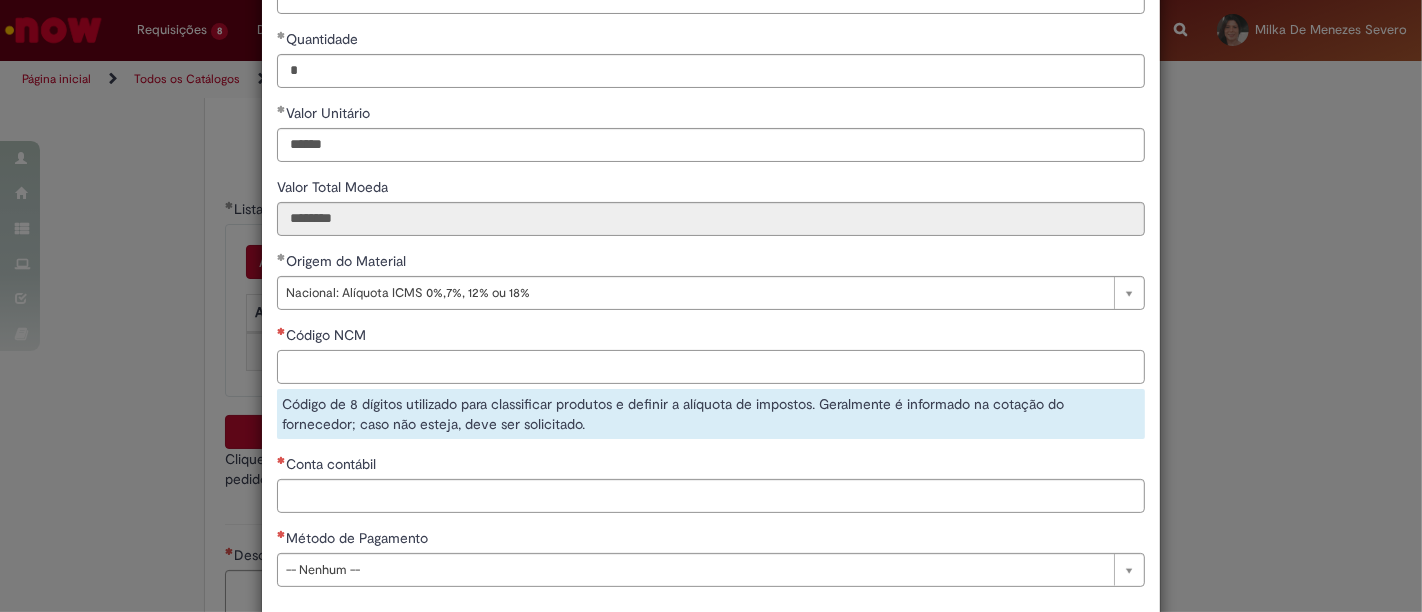 click on "Código NCM" at bounding box center (711, 367) 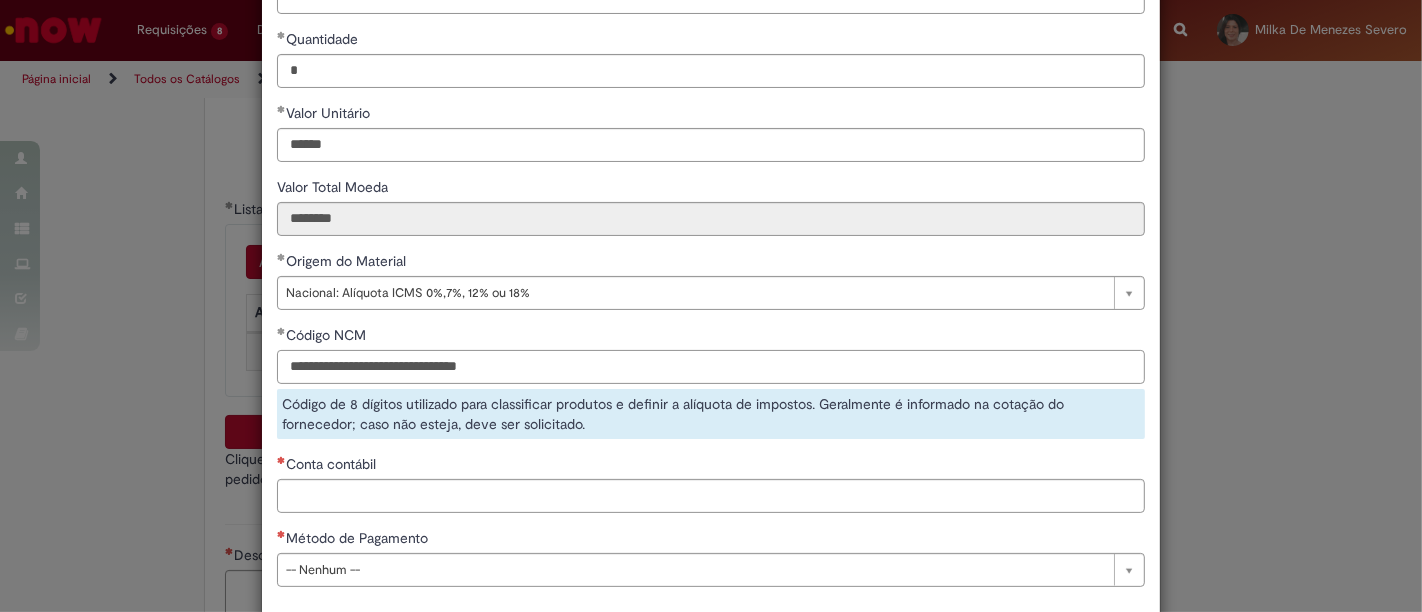 drag, startPoint x: 535, startPoint y: 361, endPoint x: 0, endPoint y: 224, distance: 552.26263 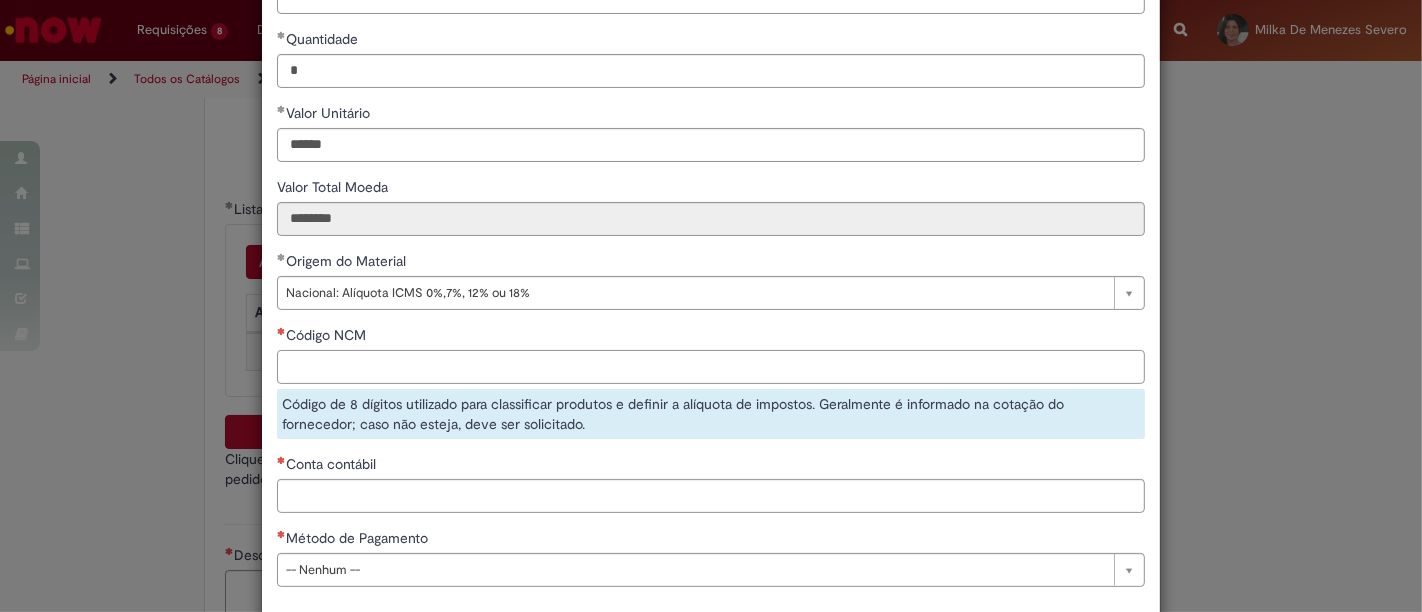 click on "Código NCM" at bounding box center [711, 367] 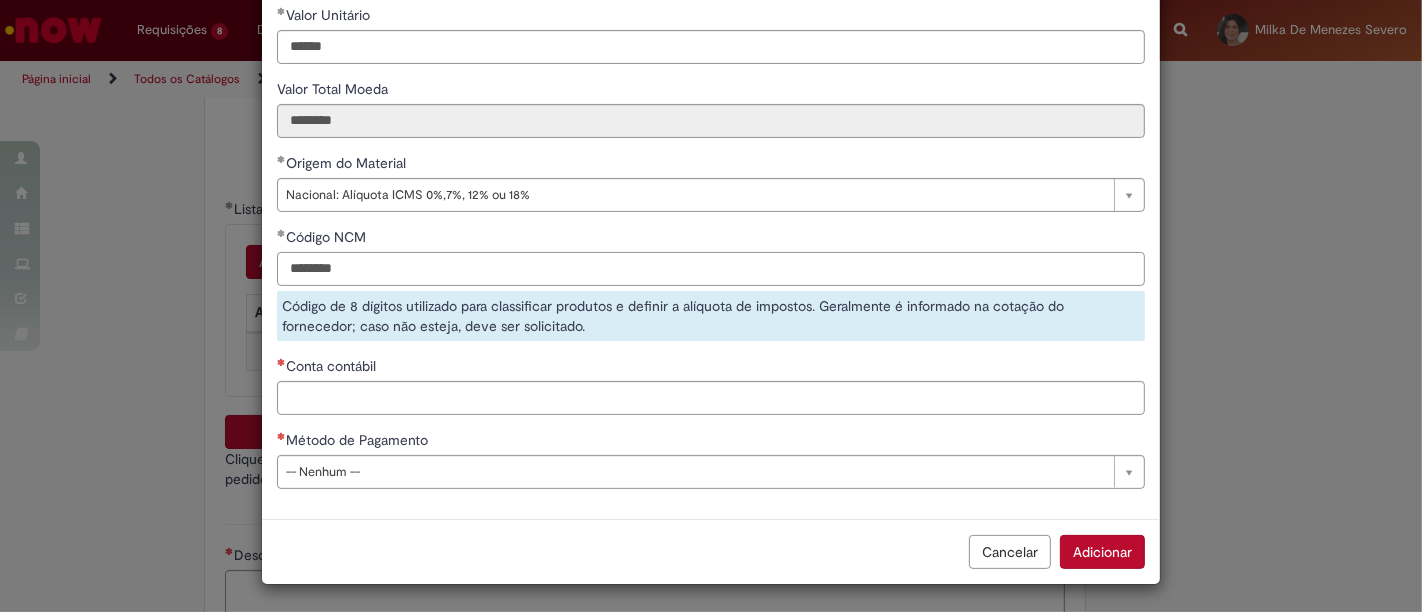type on "********" 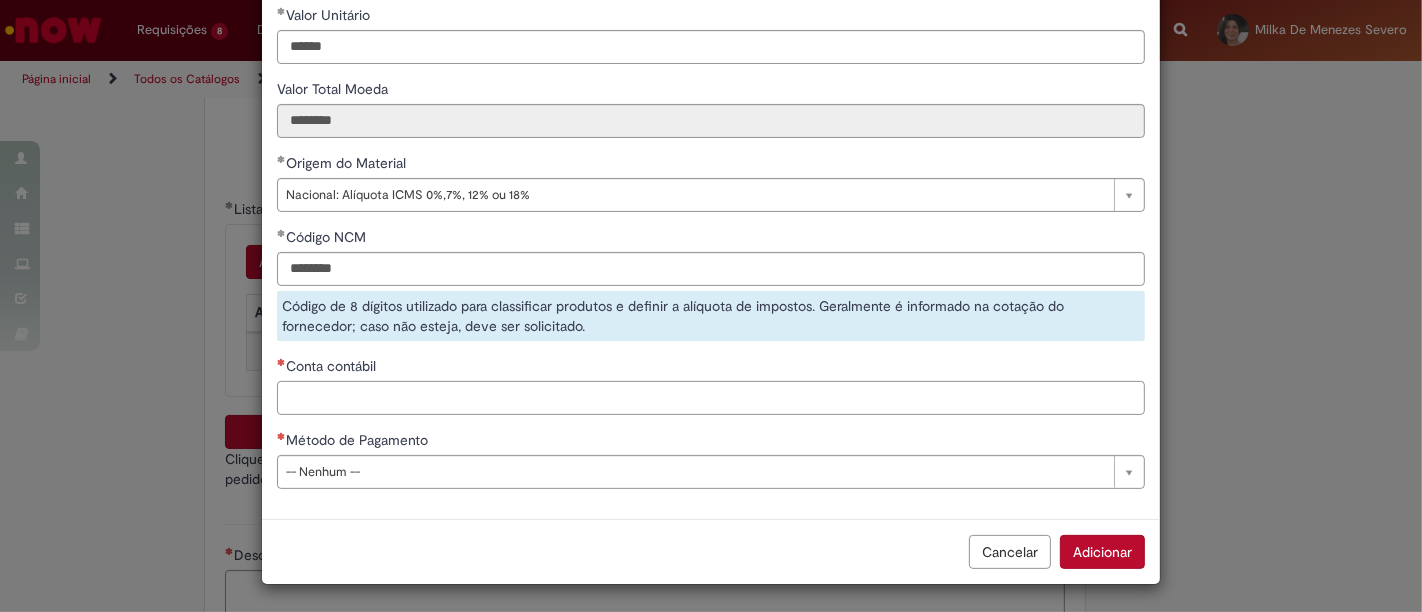 click on "Conta contábil" at bounding box center [711, 398] 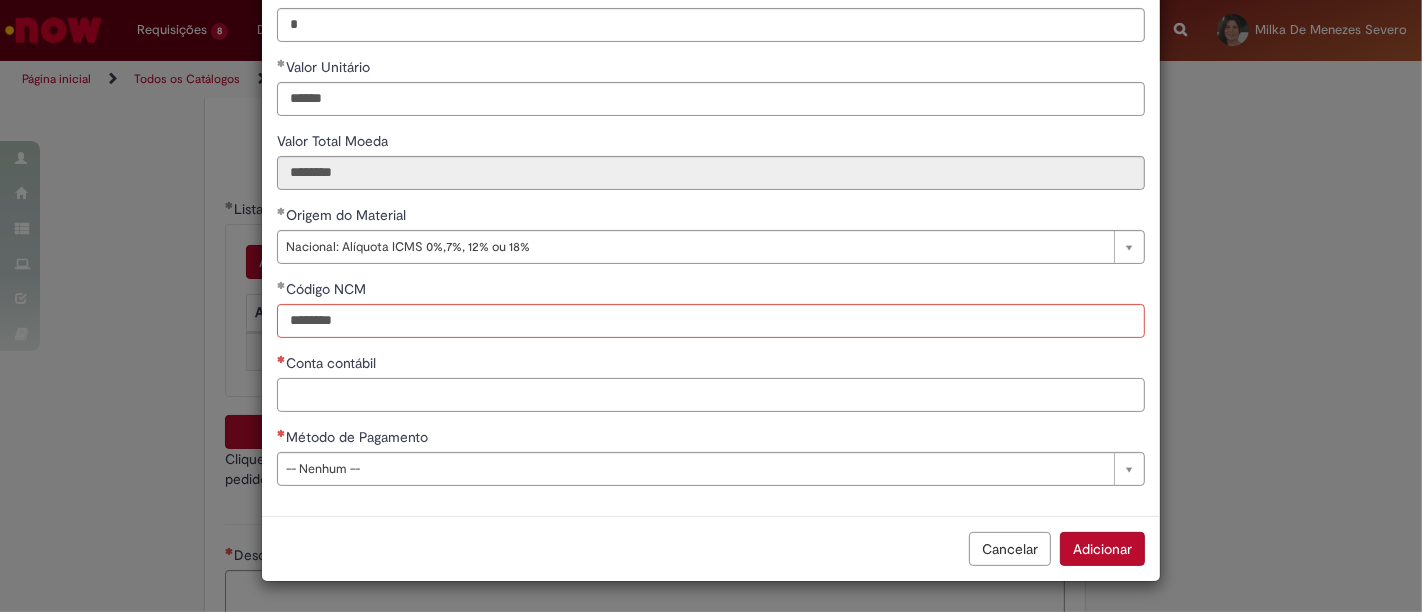 scroll, scrollTop: 265, scrollLeft: 0, axis: vertical 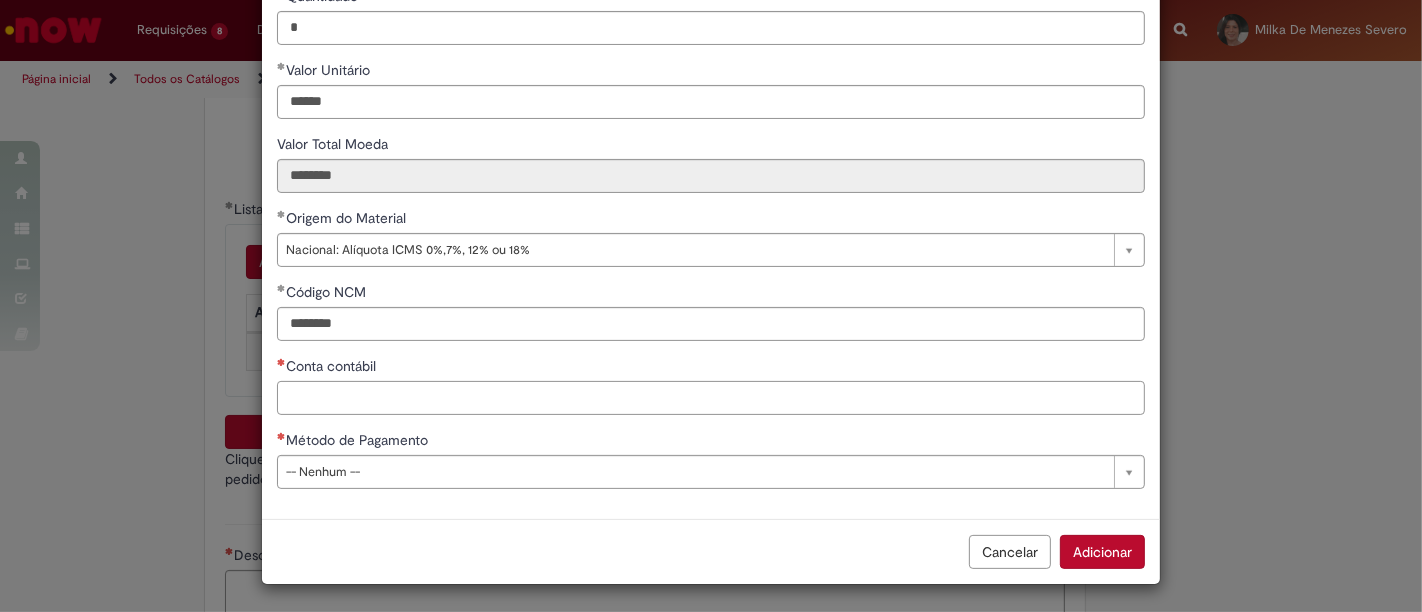 click on "Conta contábil" at bounding box center [711, 398] 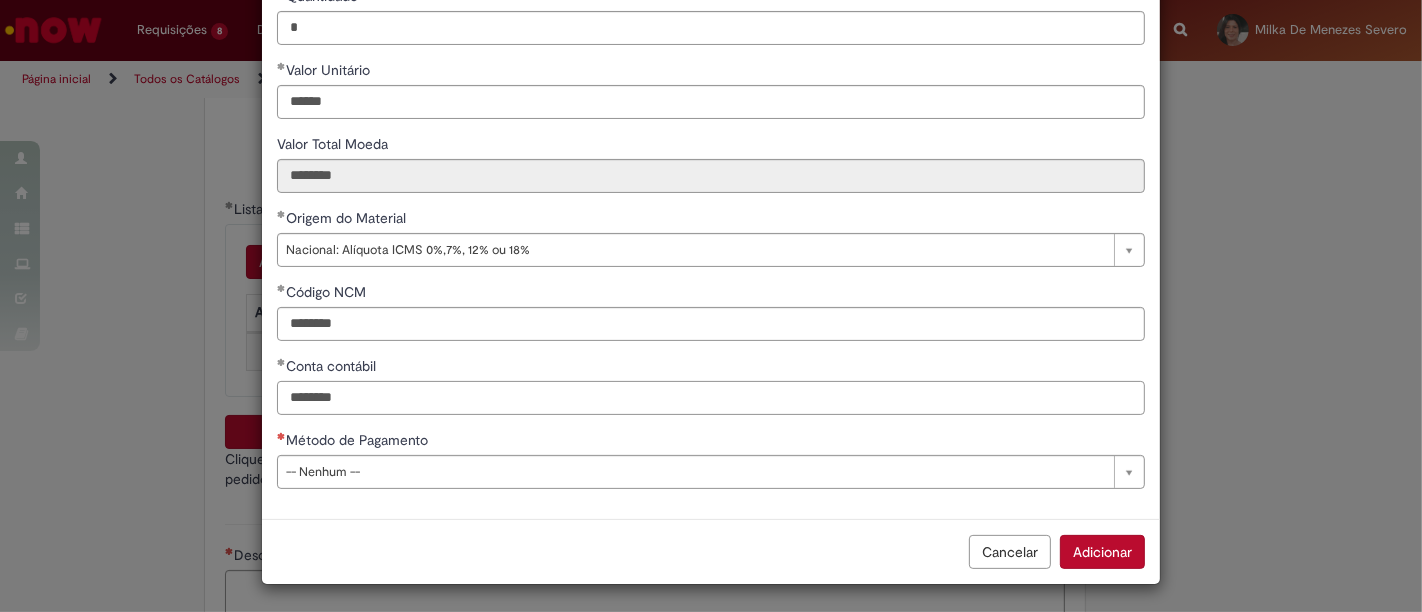 type on "********" 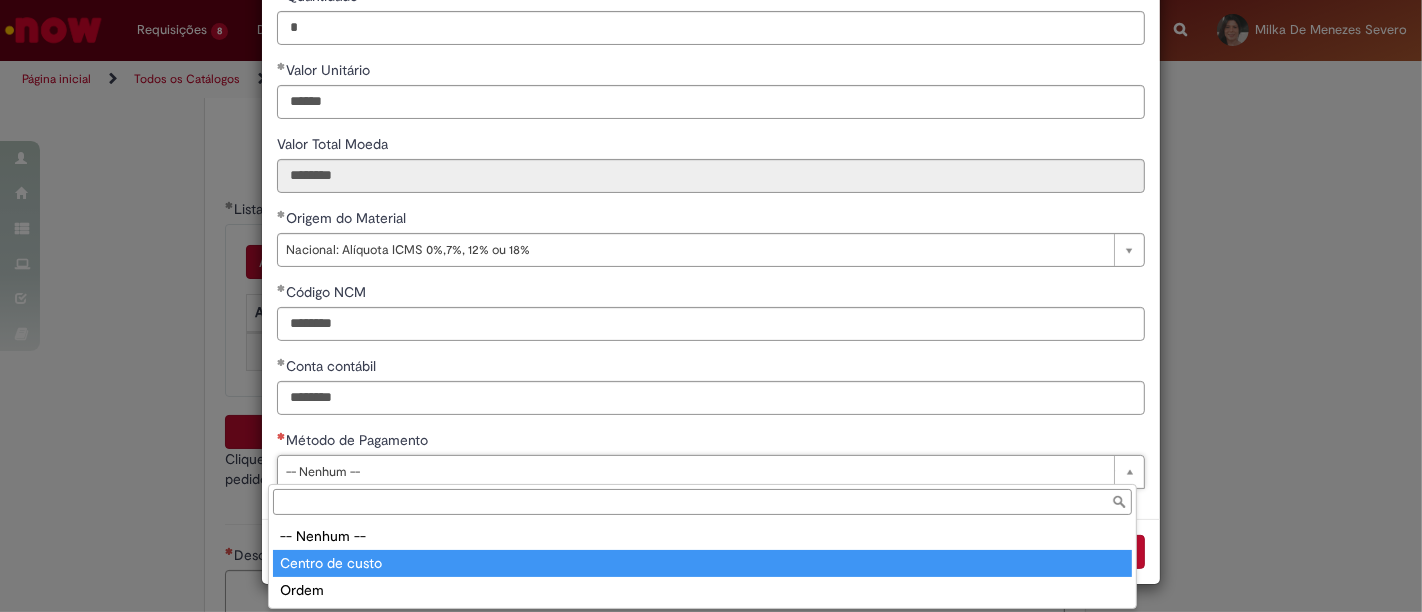 type on "**********" 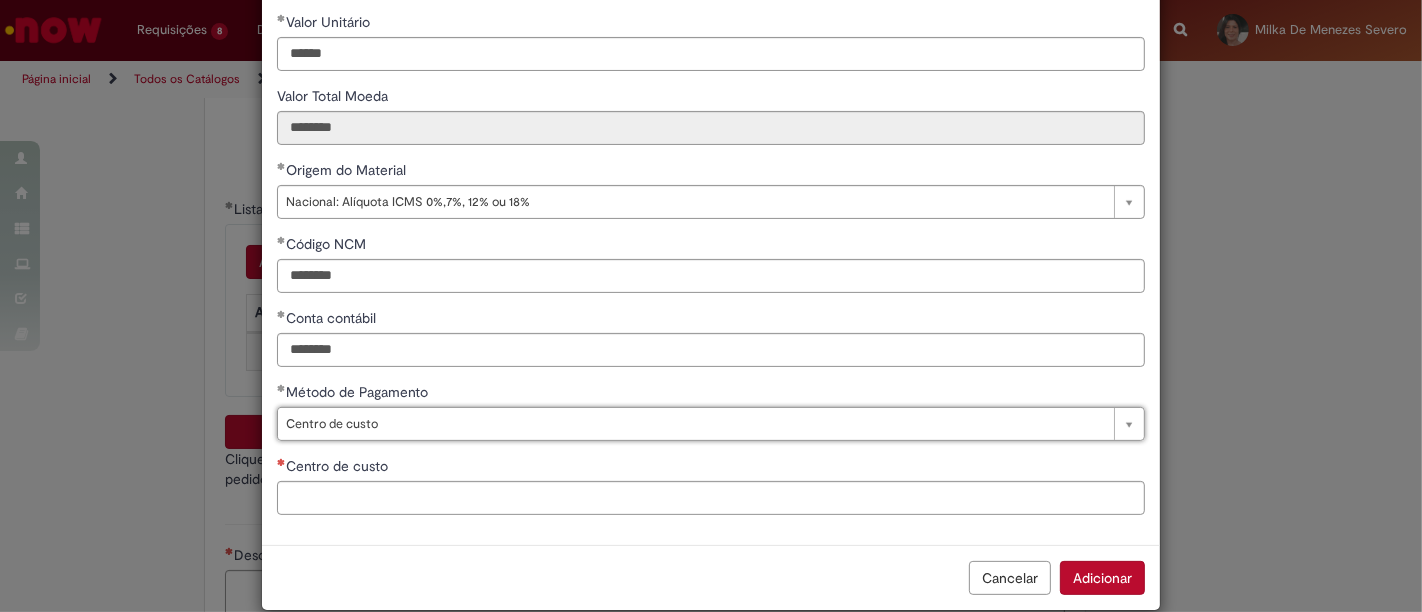 scroll, scrollTop: 339, scrollLeft: 0, axis: vertical 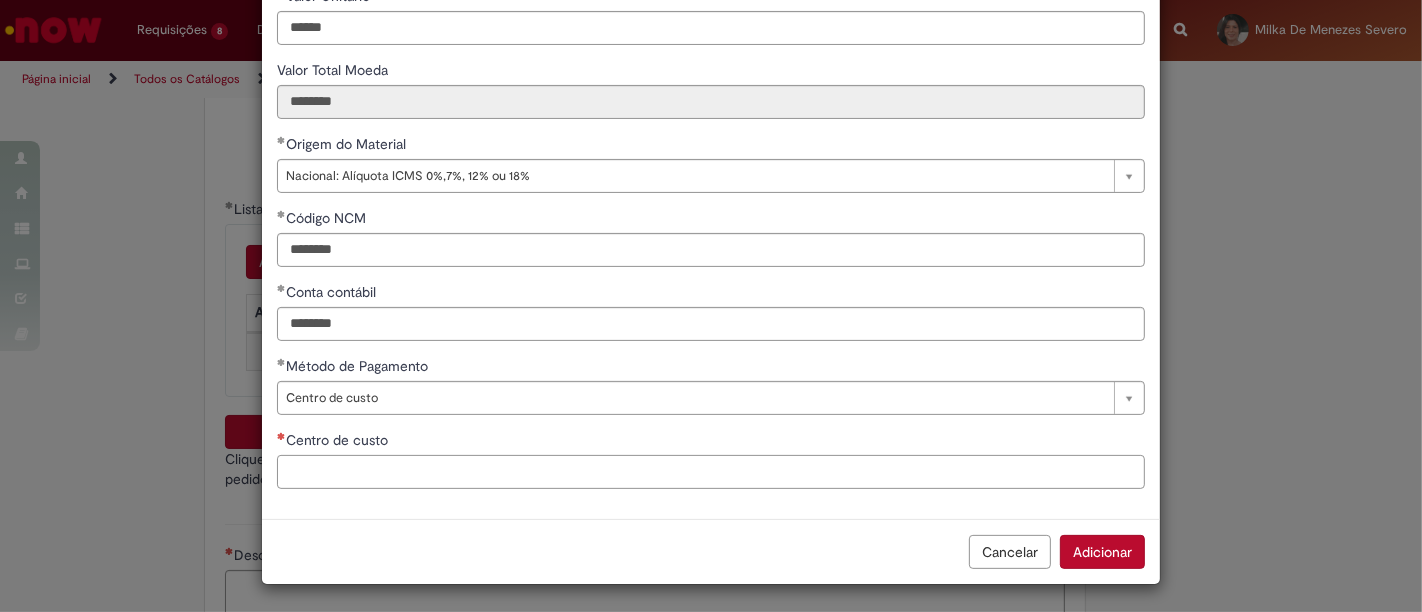 click on "Centro de custo" at bounding box center (711, 472) 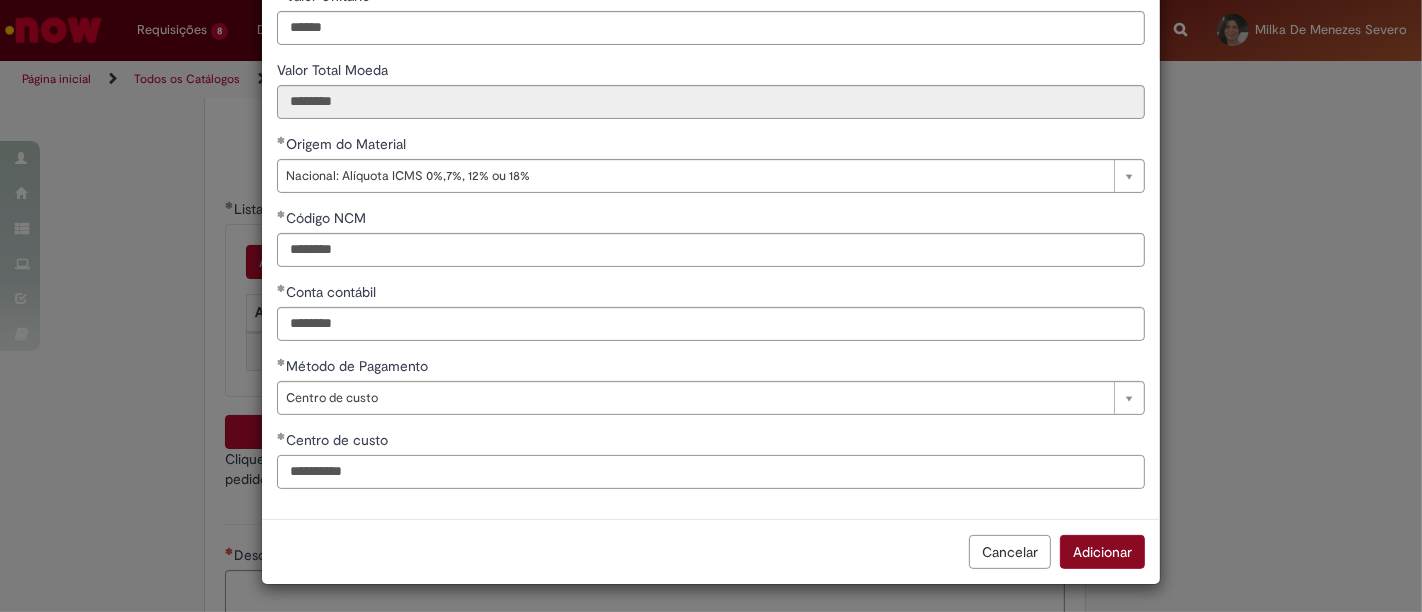 type on "**********" 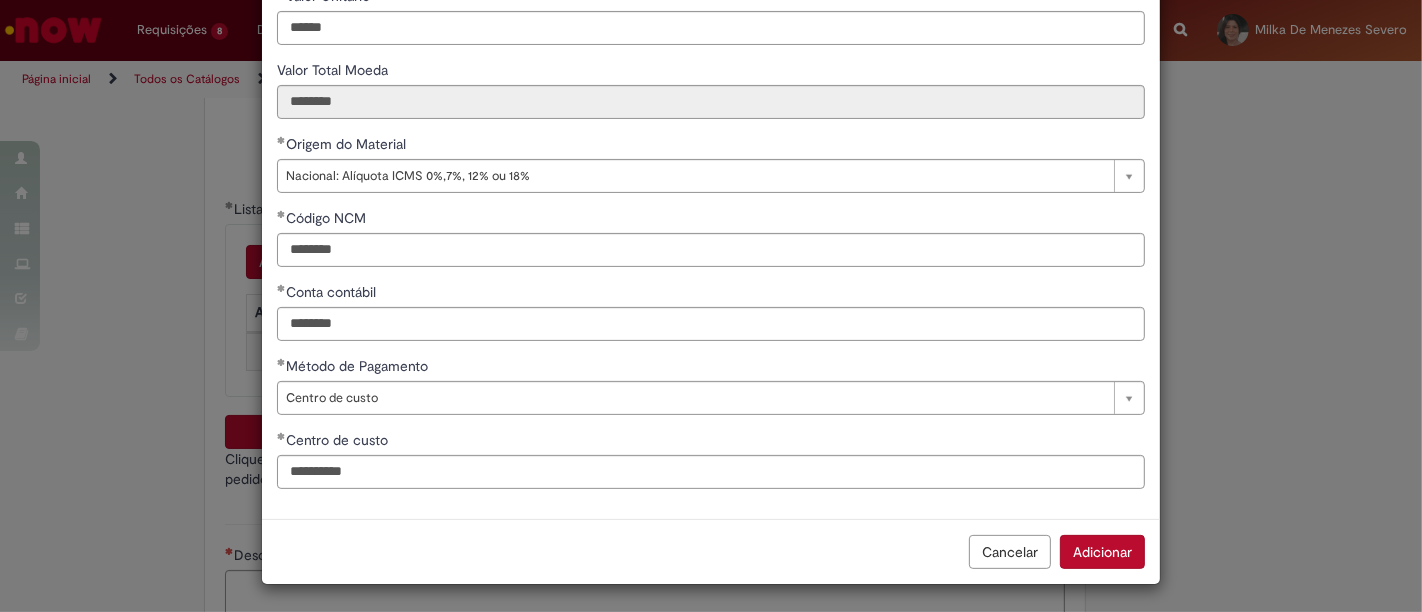 drag, startPoint x: 1112, startPoint y: 552, endPoint x: 1017, endPoint y: 493, distance: 111.83023 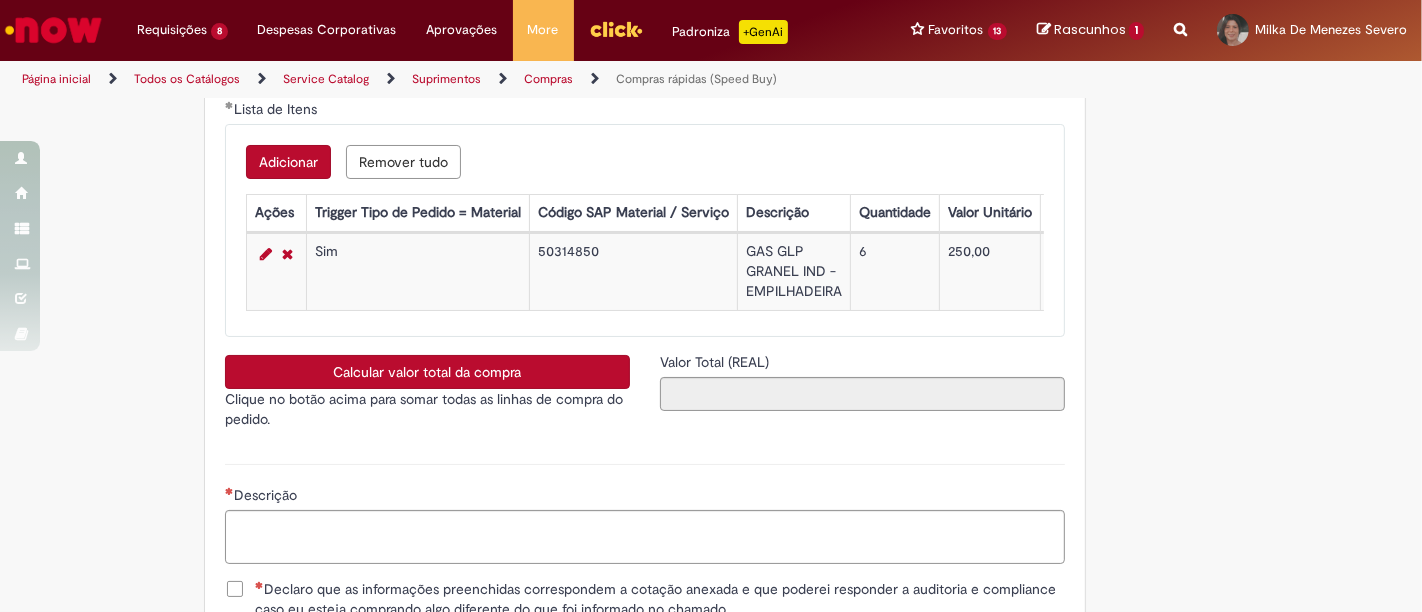 scroll, scrollTop: 3246, scrollLeft: 0, axis: vertical 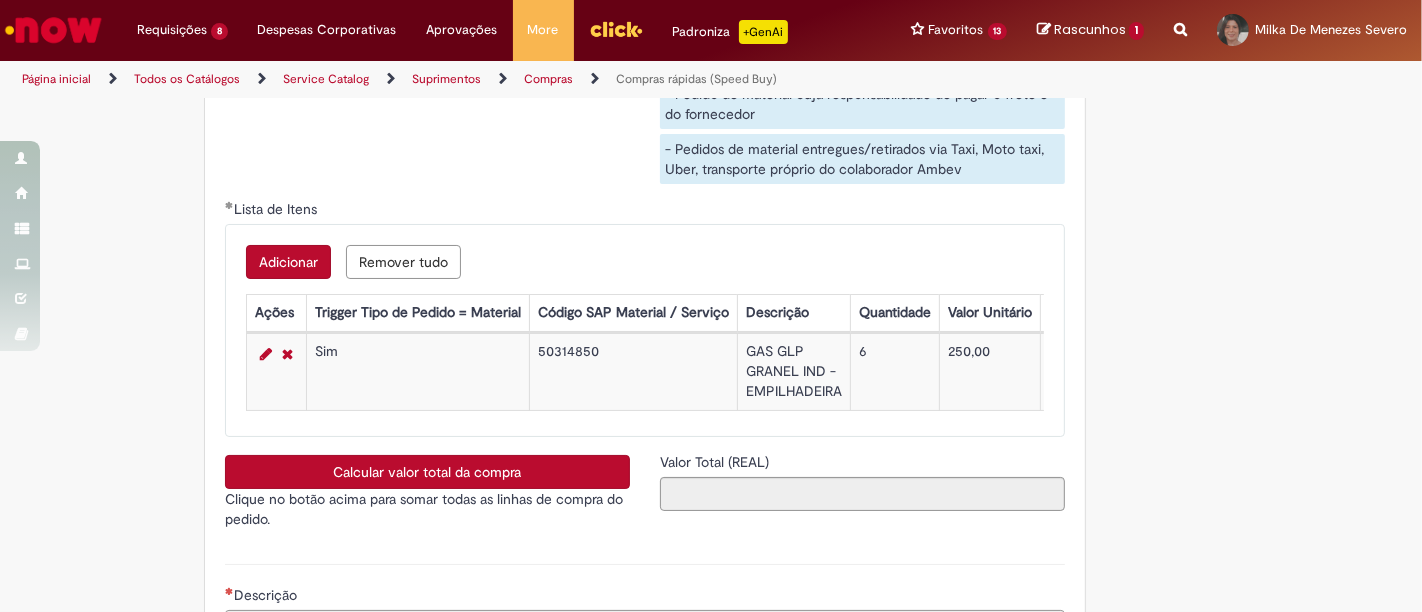 click on "Calcular valor total da compra" at bounding box center (427, 472) 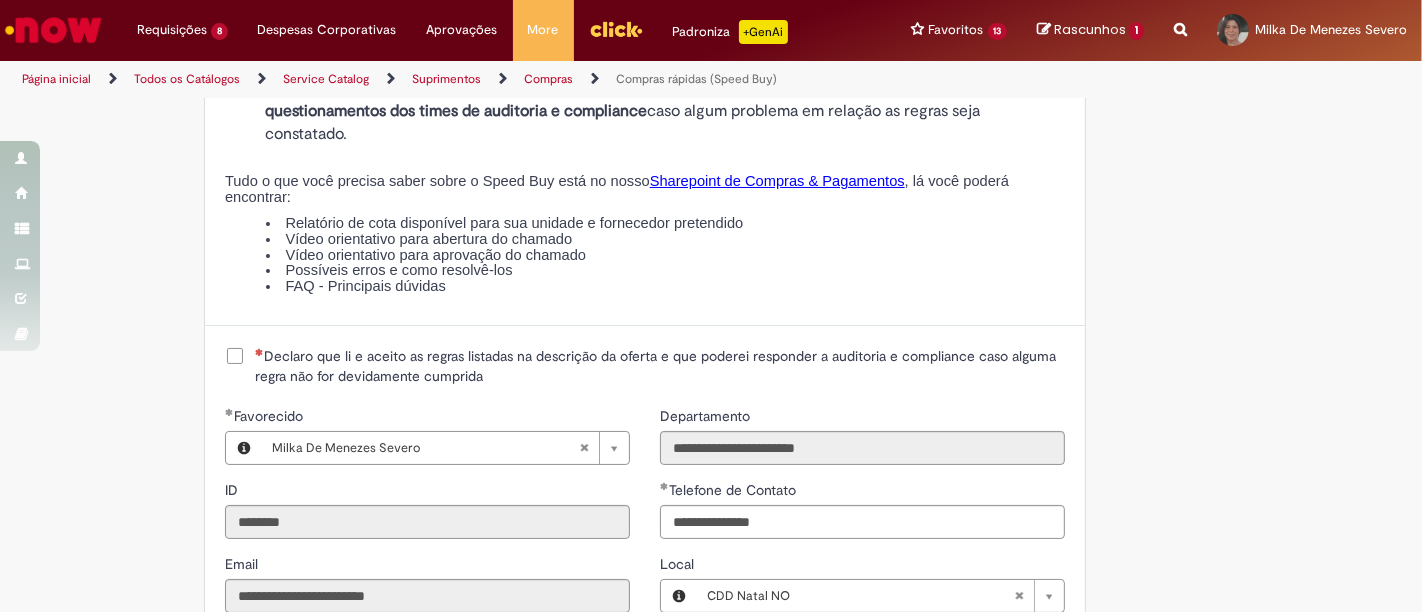 scroll, scrollTop: 2246, scrollLeft: 0, axis: vertical 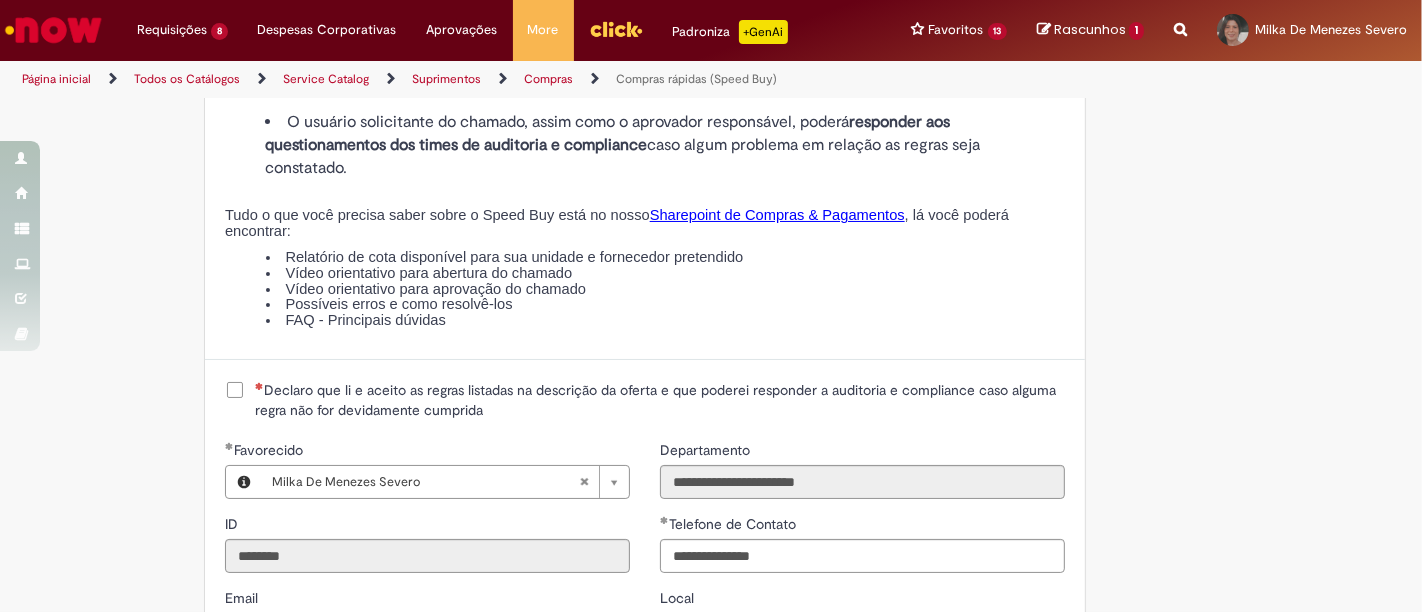 click on "Declaro que li e aceito as regras listadas na descrição da oferta e que poderei responder a auditoria e compliance caso alguma regra não for devidamente cumprida" at bounding box center (660, 400) 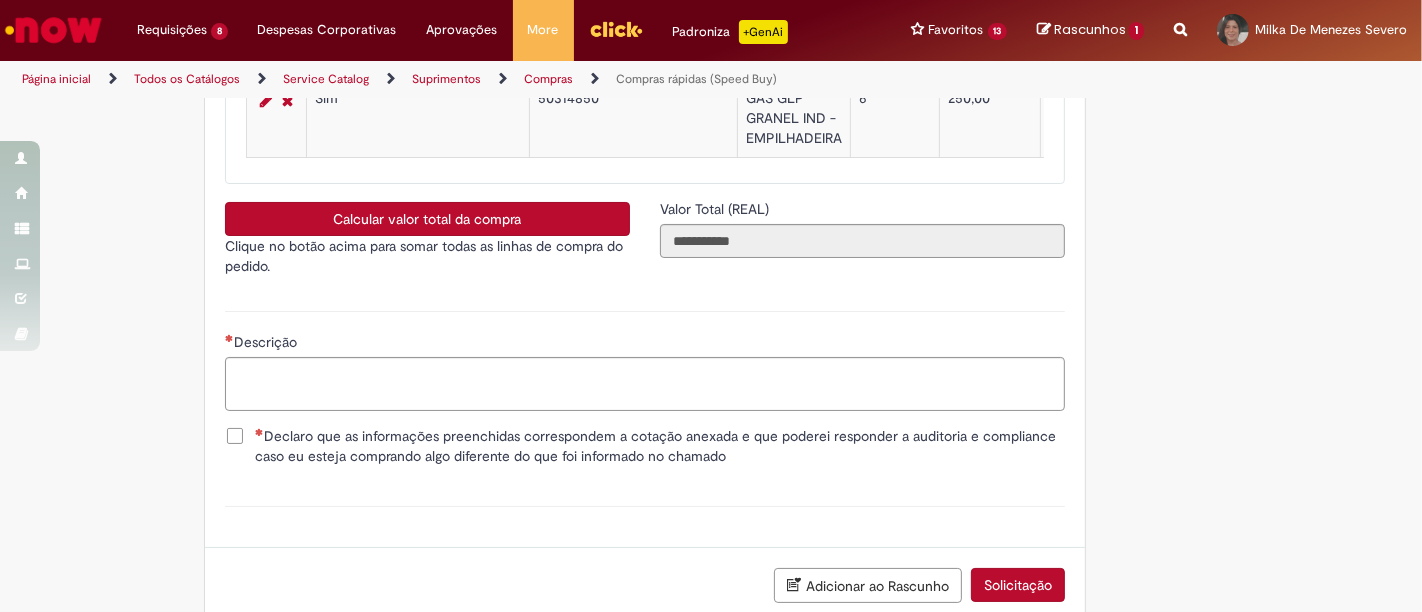 scroll, scrollTop: 3580, scrollLeft: 0, axis: vertical 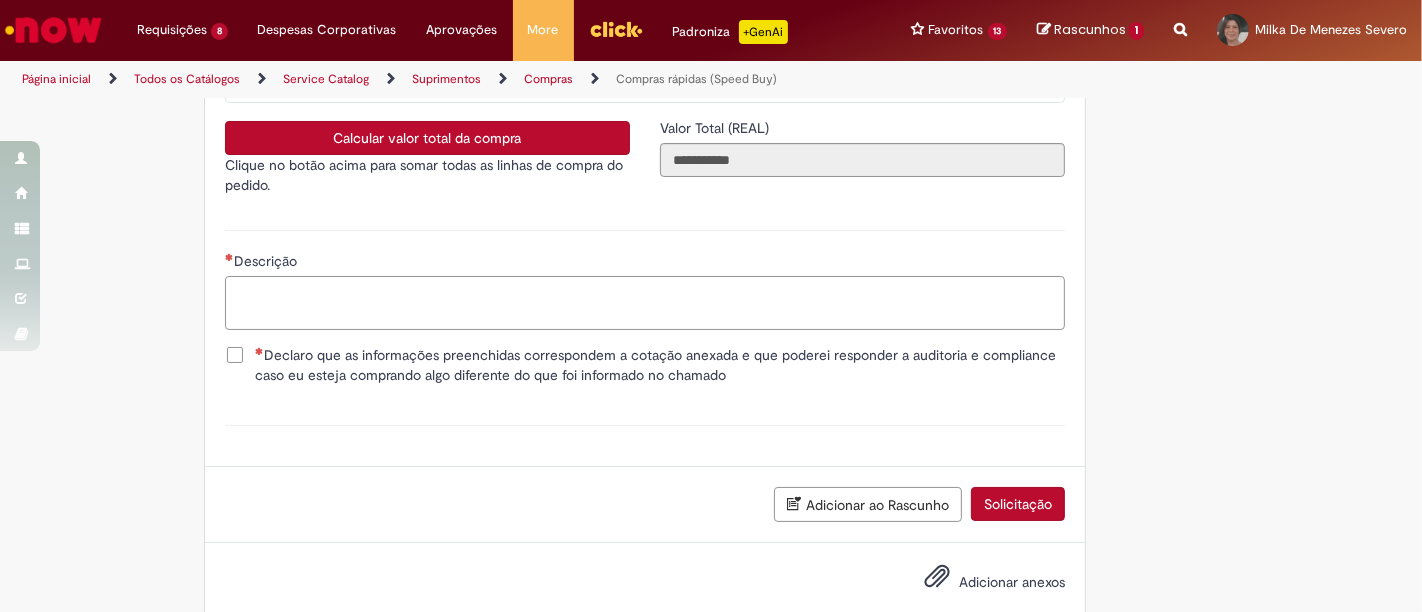 click on "Descrição" at bounding box center (645, 302) 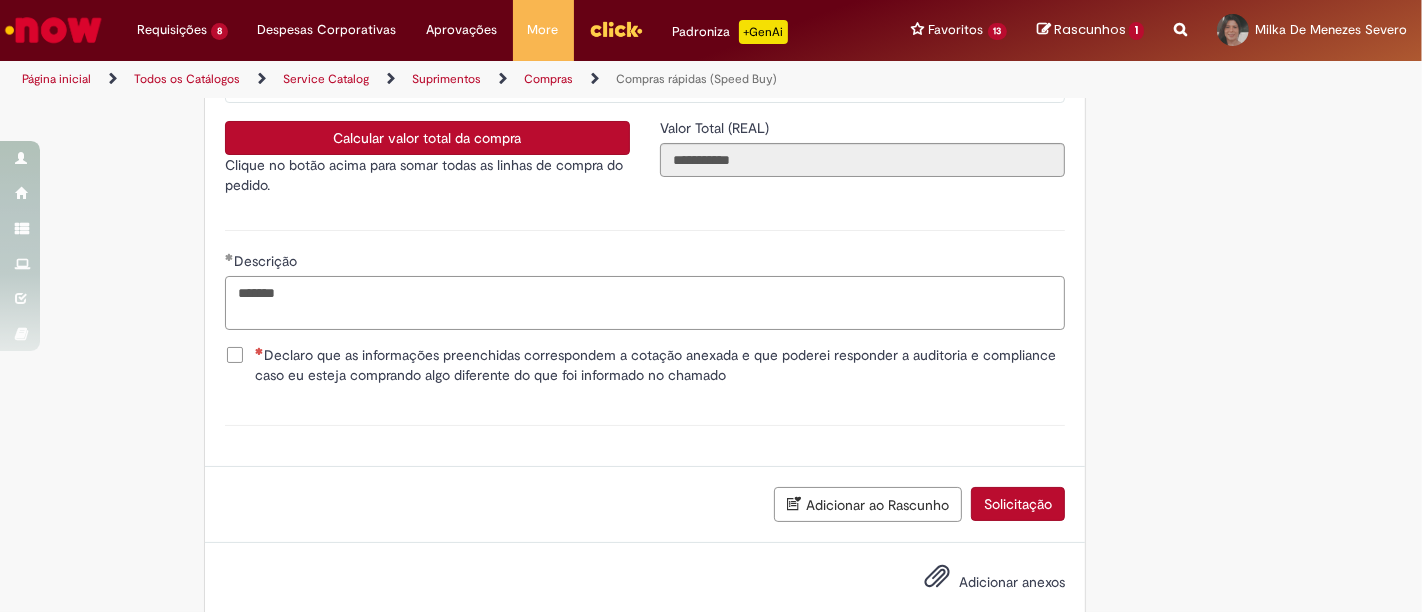 drag, startPoint x: 294, startPoint y: 333, endPoint x: 231, endPoint y: 335, distance: 63.03174 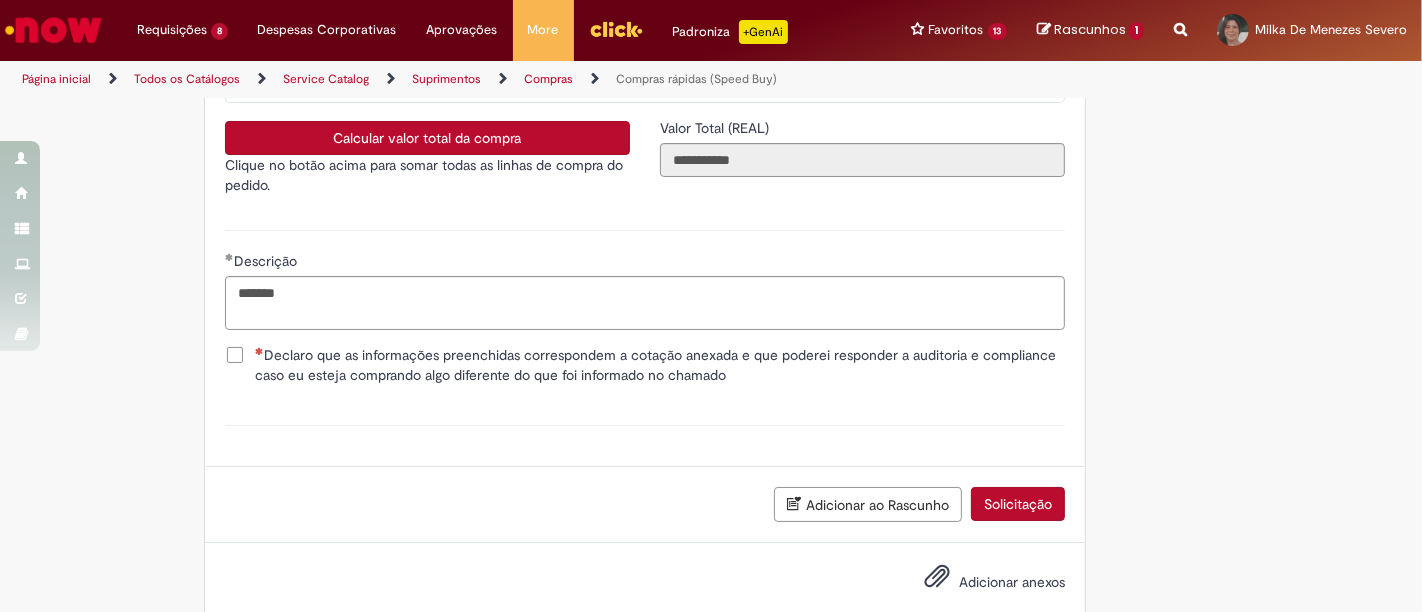 click on "Declaro que as informações preenchidas correspondem a cotação anexada e que poderei responder a auditoria e compliance caso eu esteja comprando algo diferente do que foi informado no chamado" at bounding box center [660, 365] 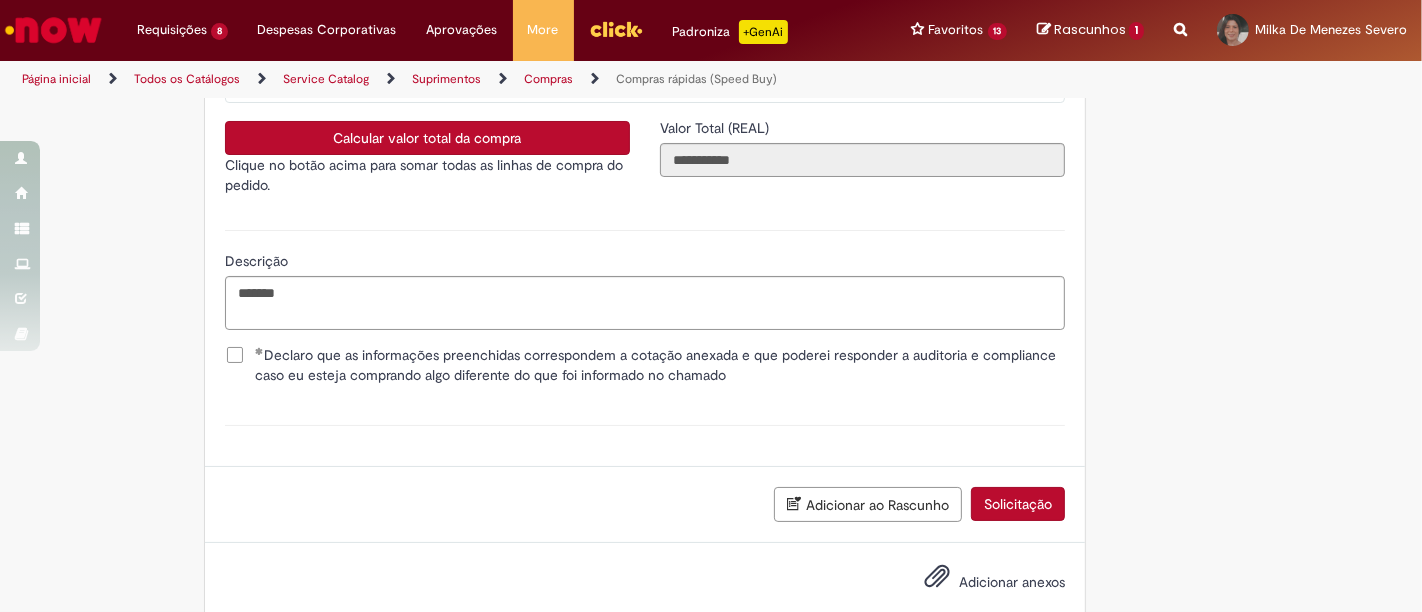 scroll, scrollTop: 3652, scrollLeft: 0, axis: vertical 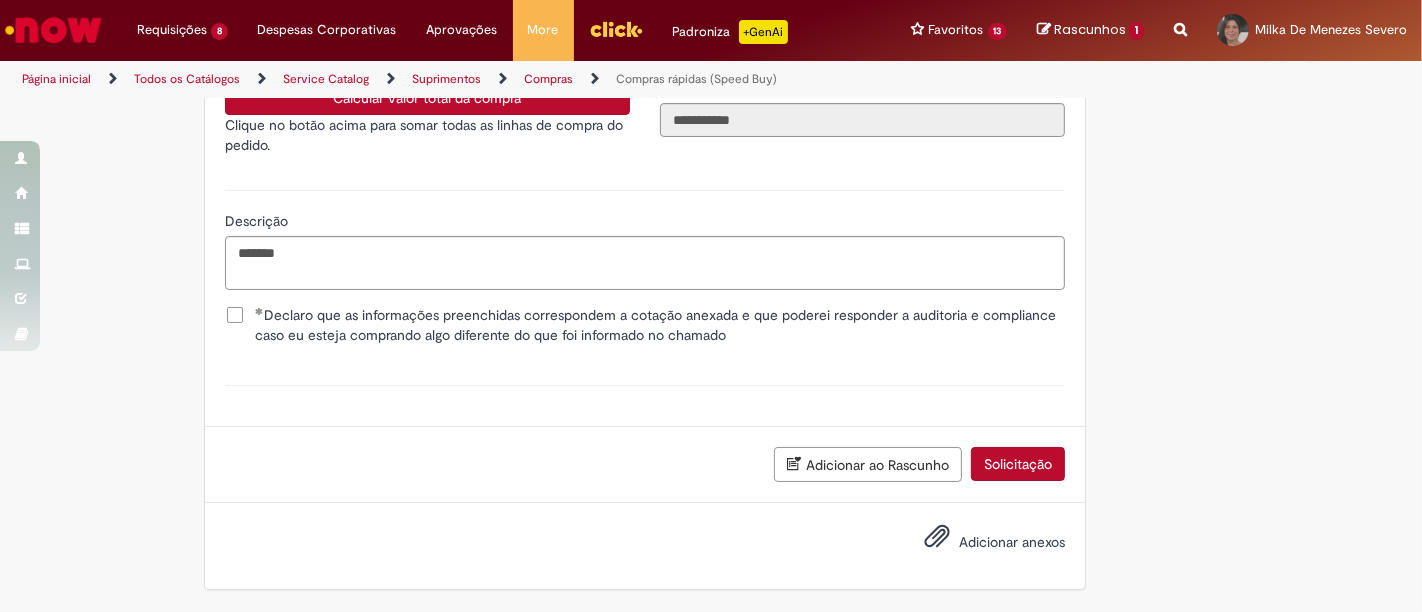 click on "Solicitação" at bounding box center (1018, 464) 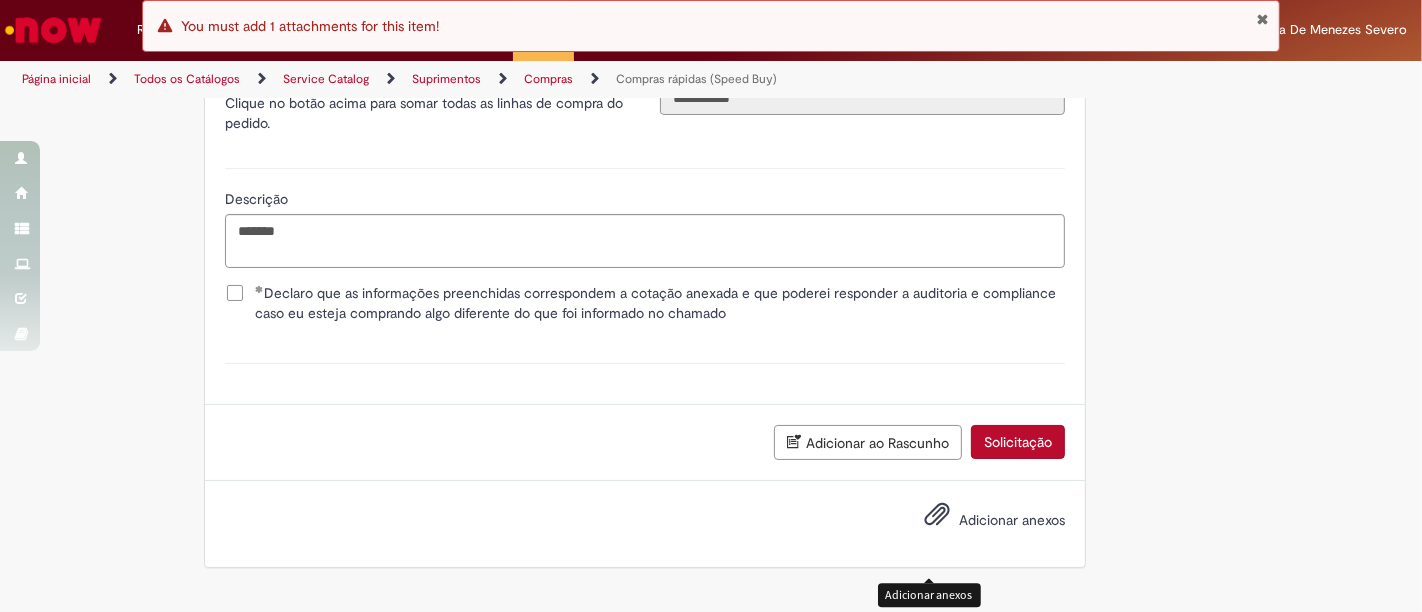 click on "Adicionar anexos" at bounding box center (937, 519) 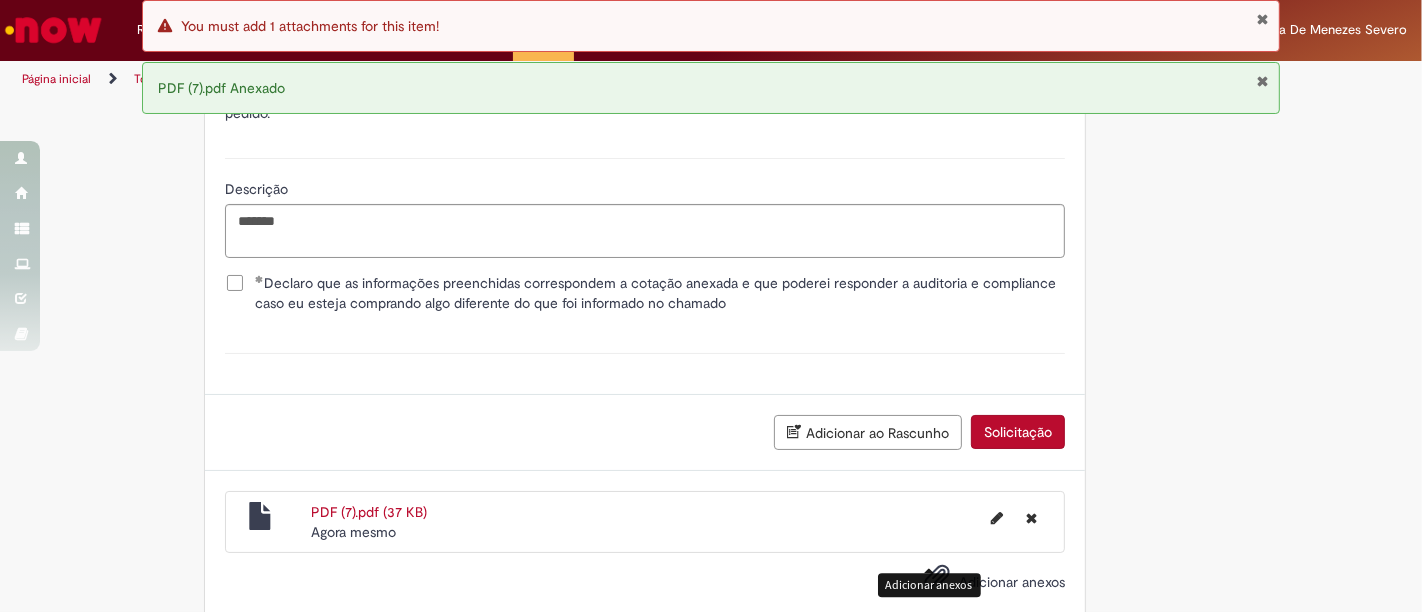 click on "Solicitação" at bounding box center (1018, 432) 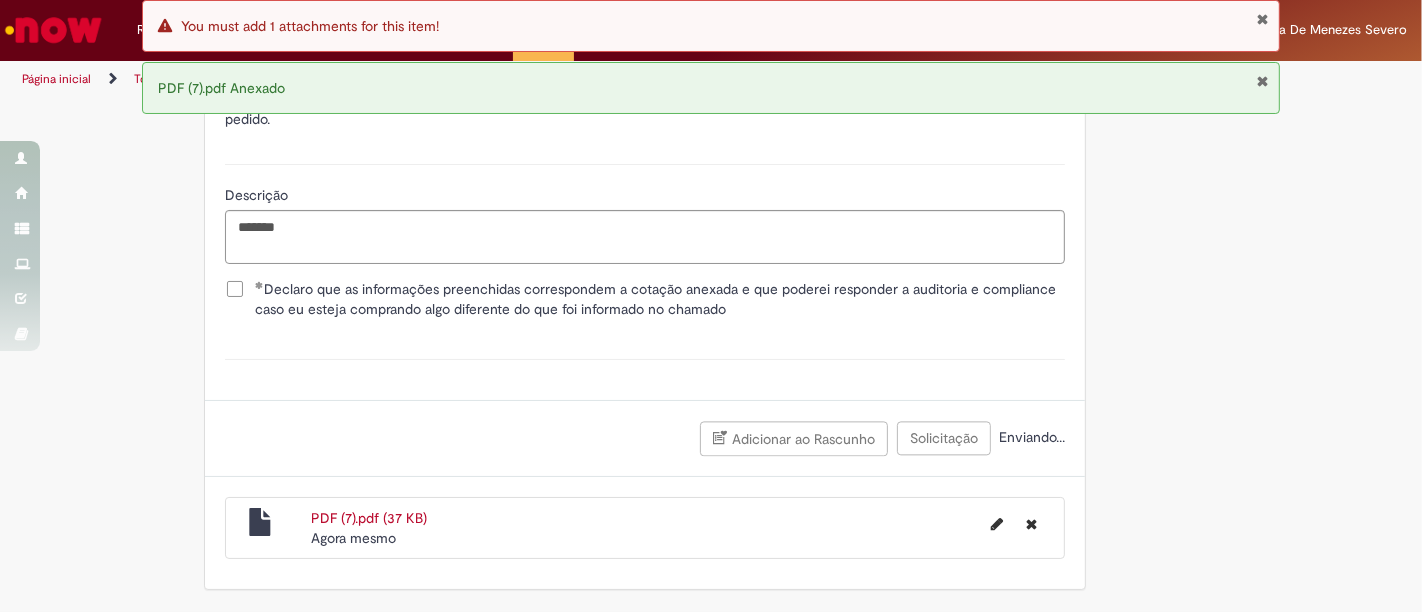 click on "Anexo(s)" at bounding box center (645, 359) 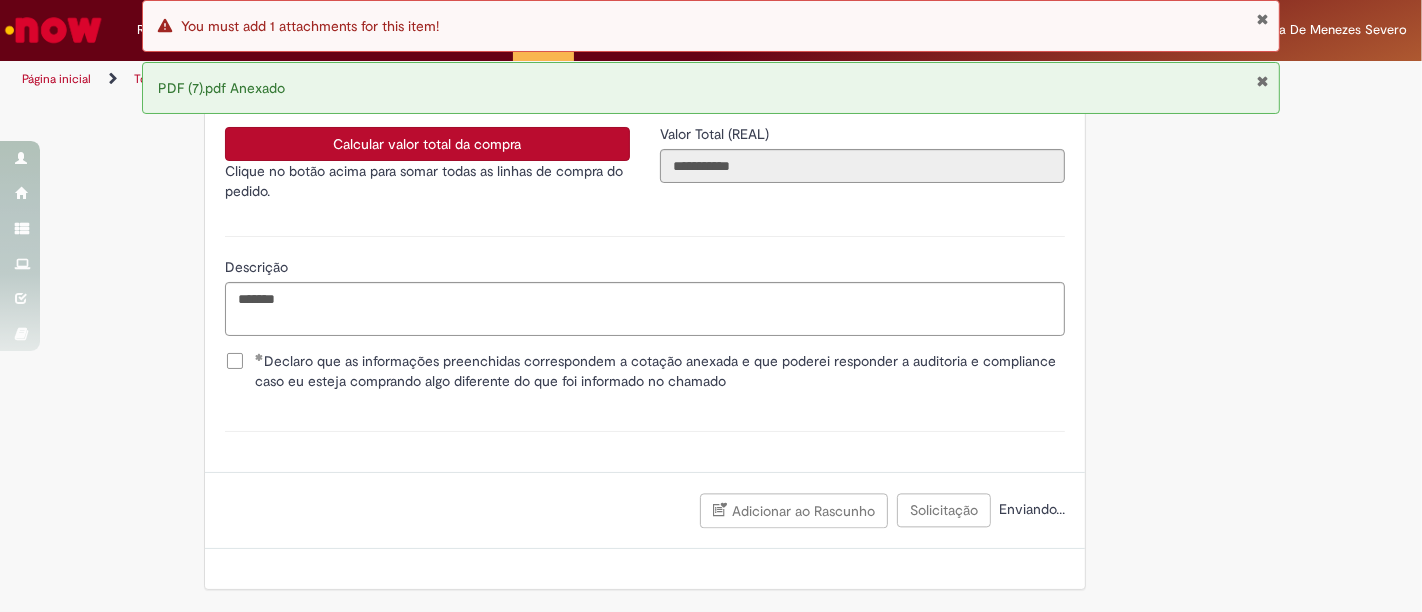 click on "Erro 			 You must add 1 attachments for this item!" at bounding box center (711, 26) 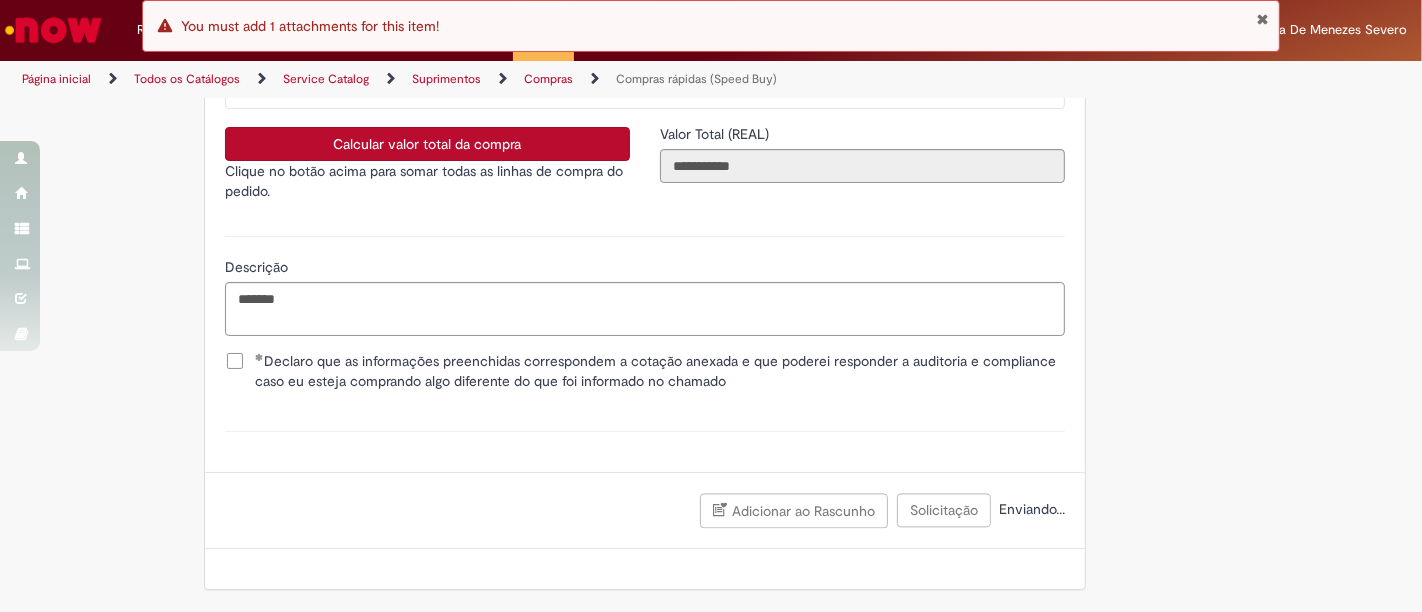 click at bounding box center [1262, 19] 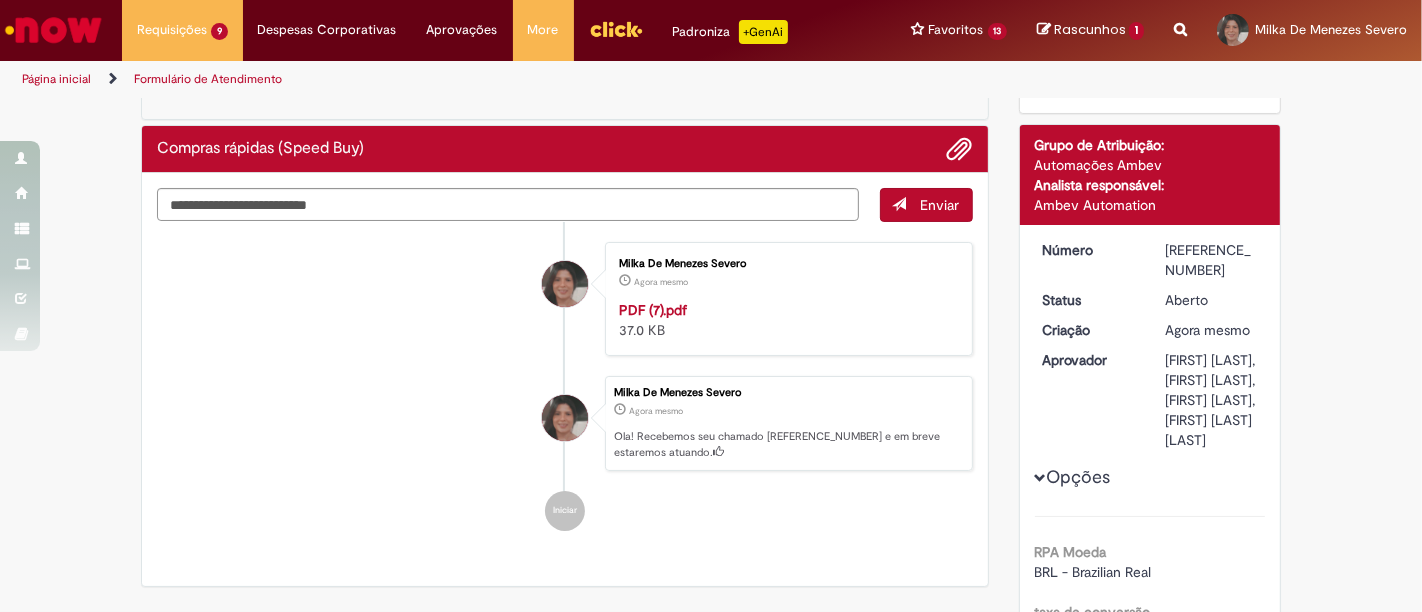 scroll, scrollTop: 111, scrollLeft: 0, axis: vertical 